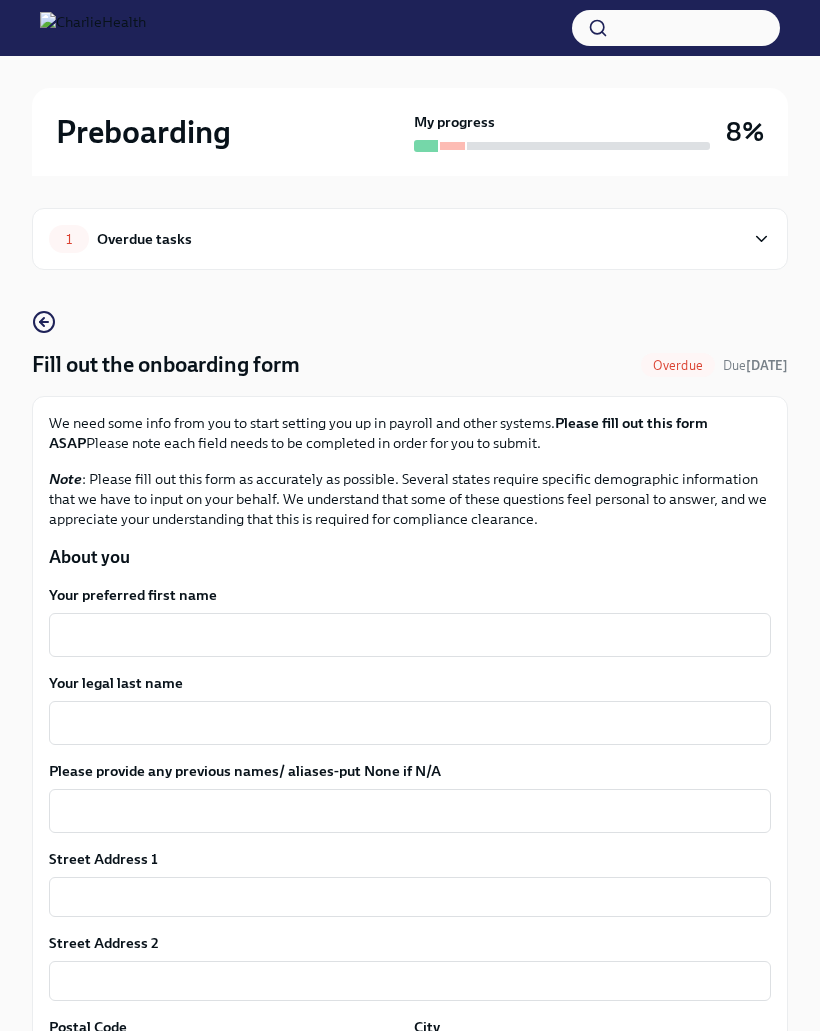 click on "Your preferred first name" at bounding box center [410, 635] 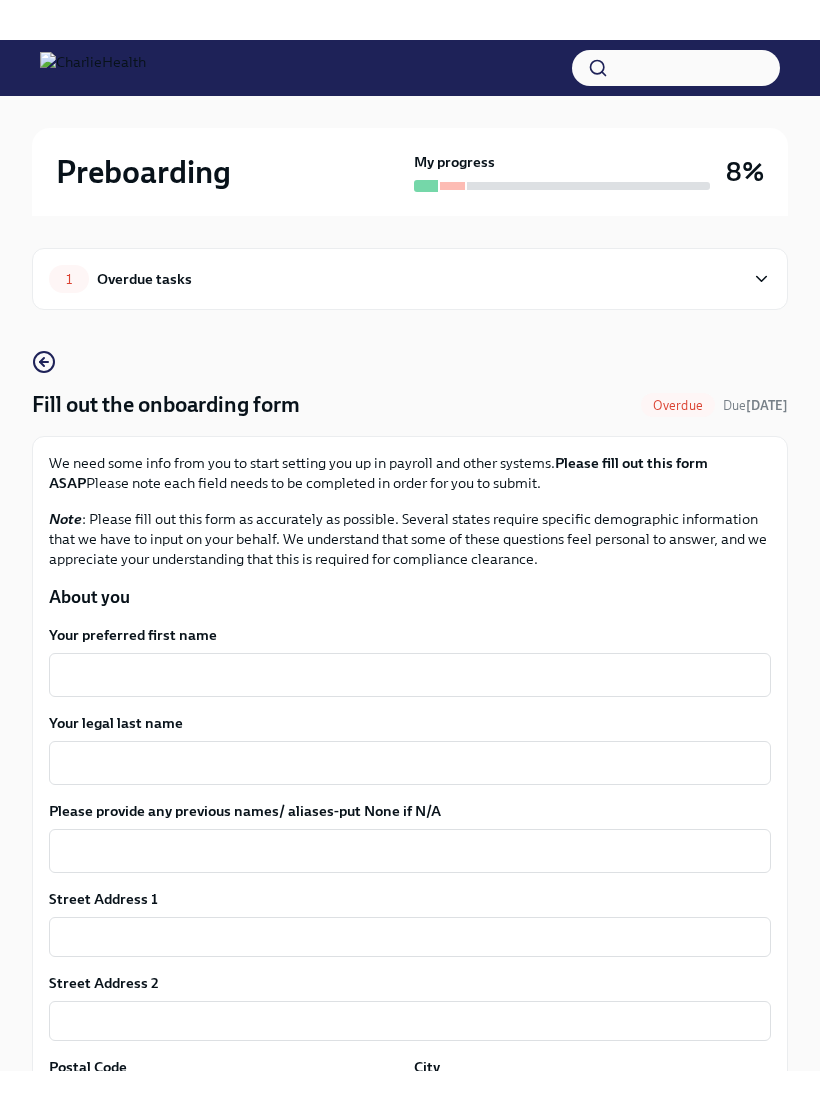 scroll, scrollTop: 0, scrollLeft: 0, axis: both 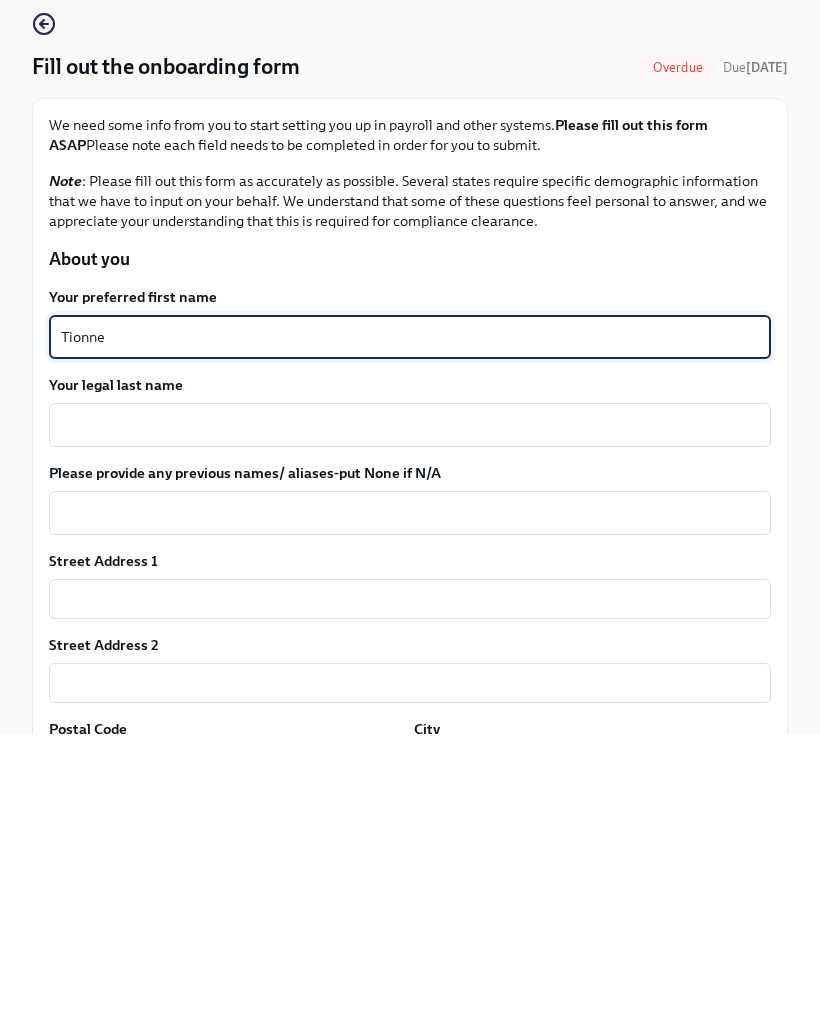 type on "Tionne" 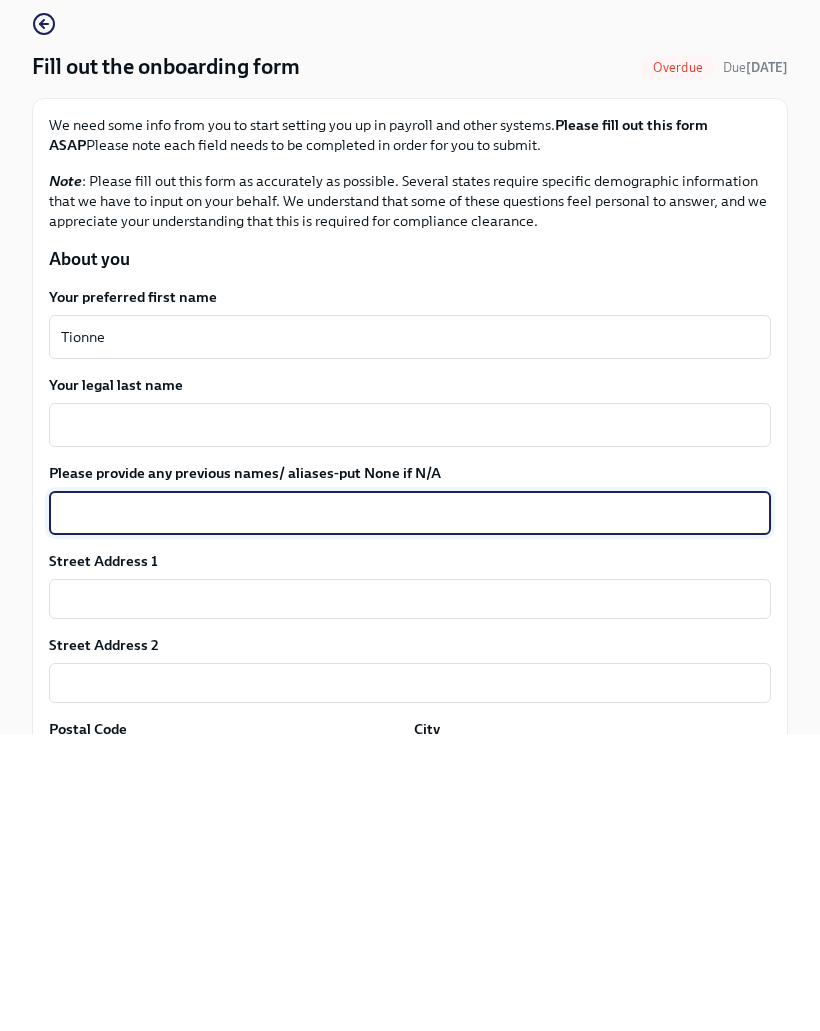 click on "Your legal last name" at bounding box center (410, 723) 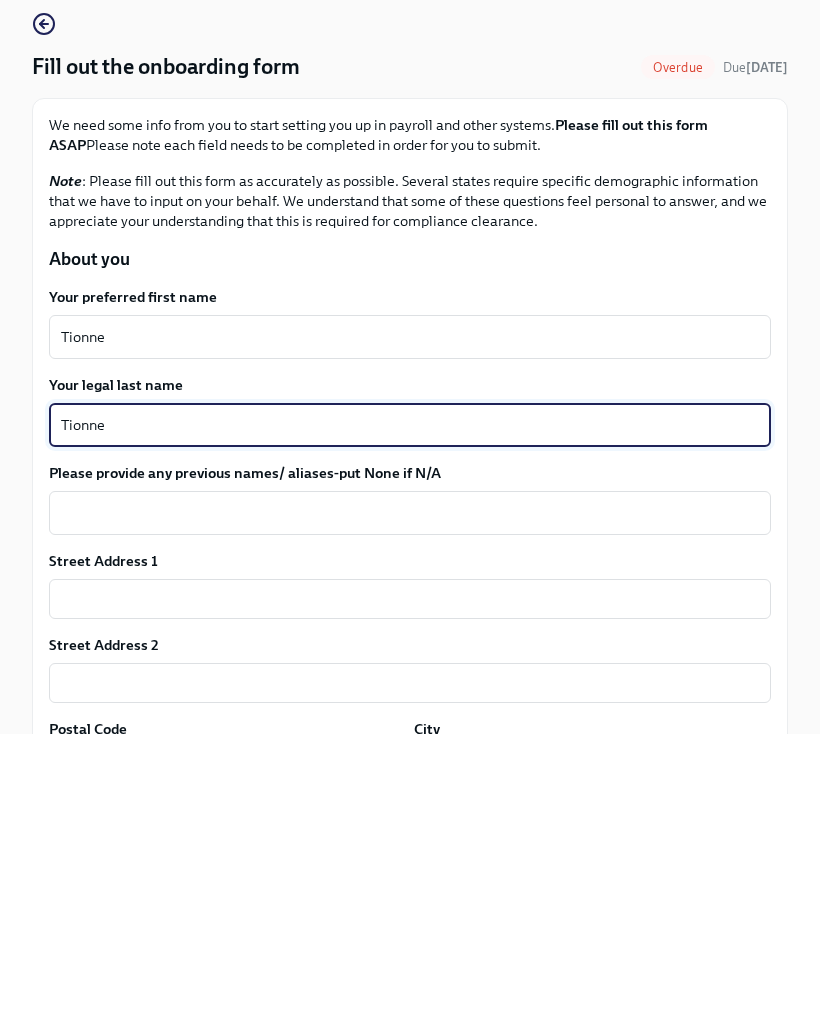 type on "Tionne" 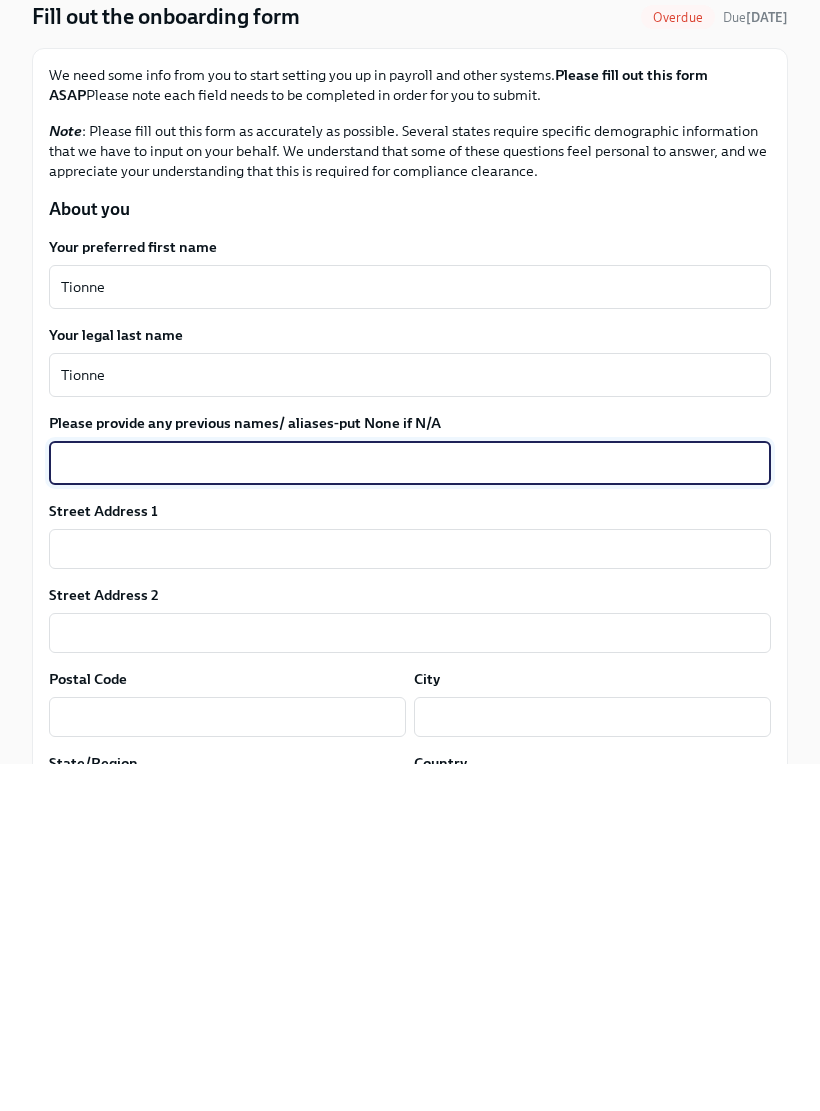 scroll, scrollTop: 40, scrollLeft: 0, axis: vertical 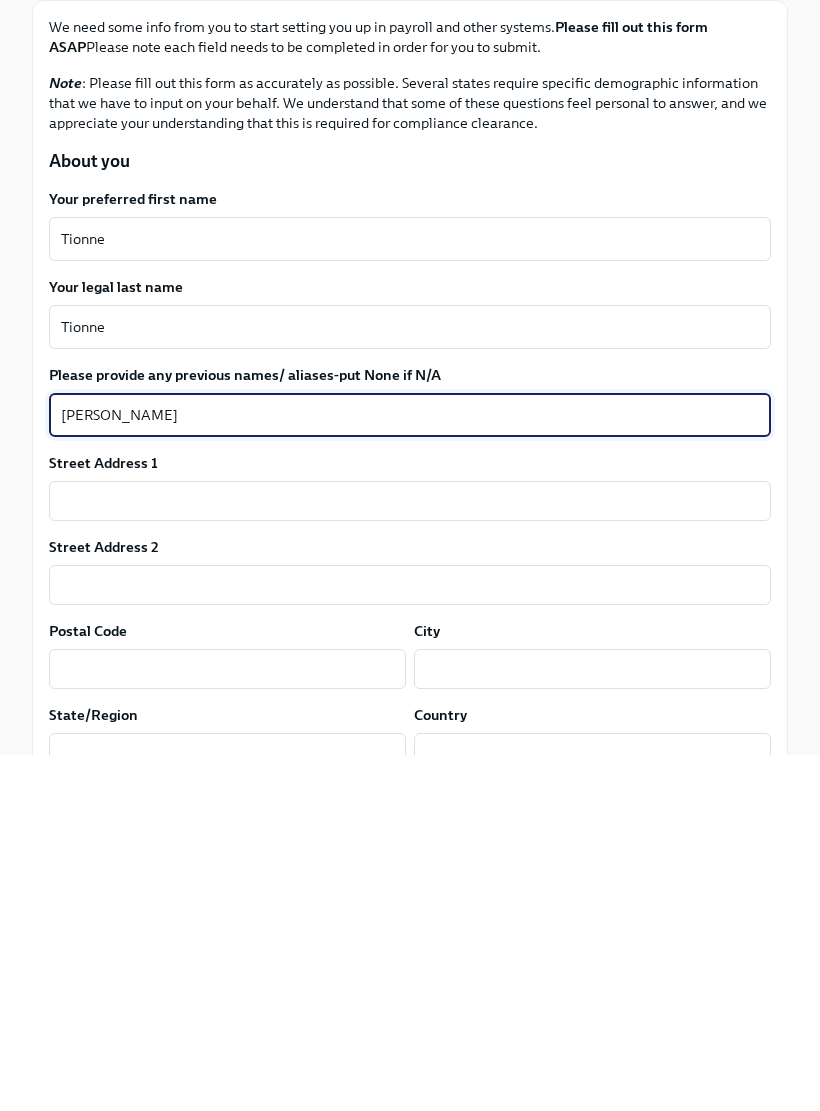 type on "[PERSON_NAME]" 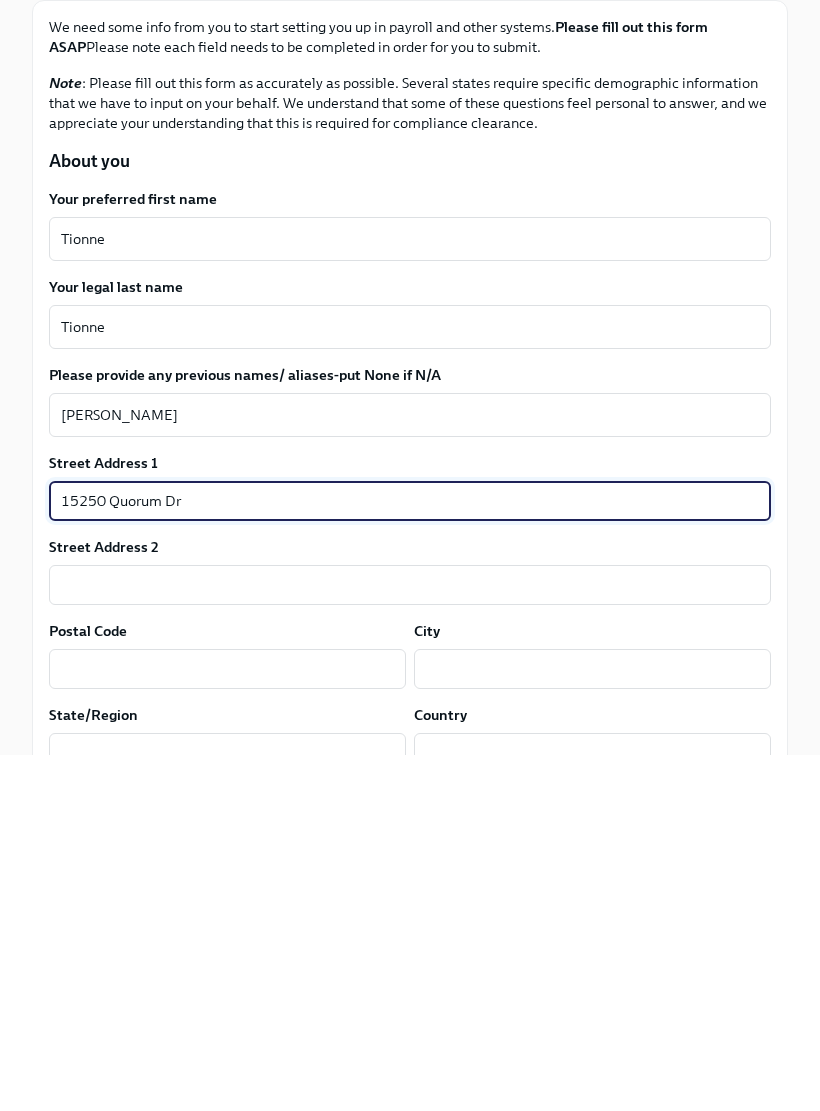 type on "15250 Quorum Dr" 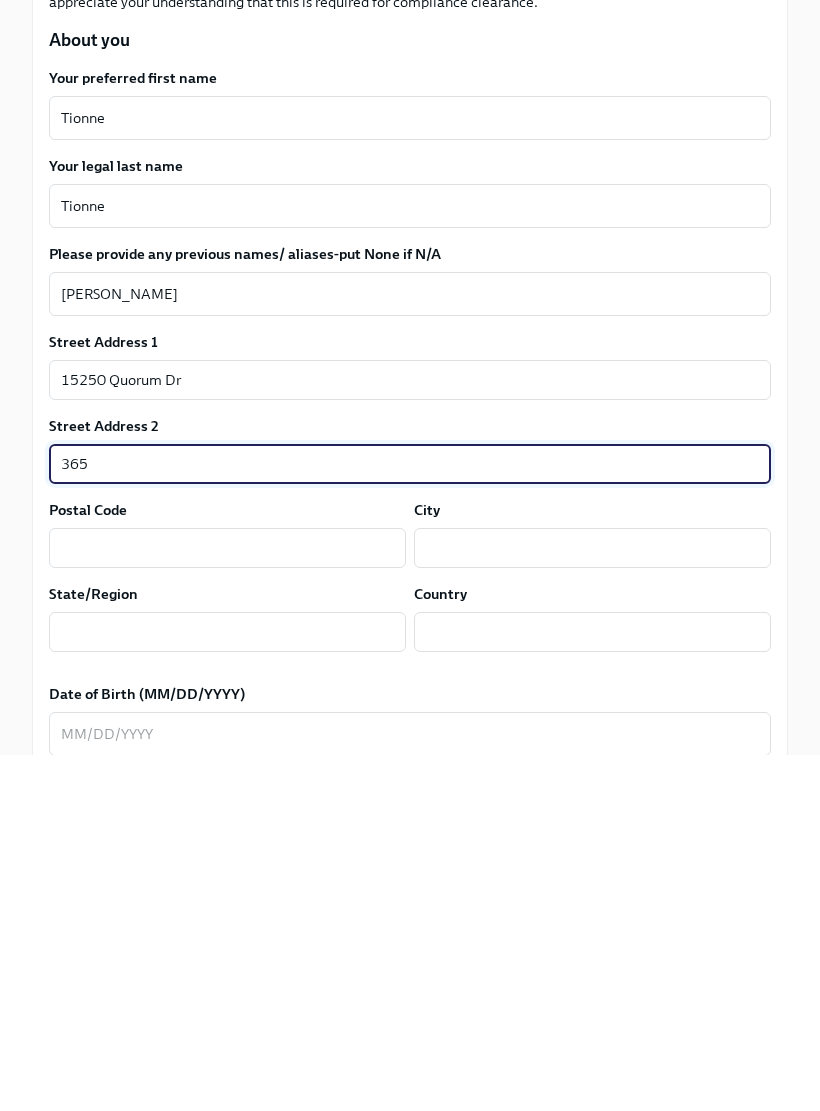 scroll, scrollTop: 196, scrollLeft: 0, axis: vertical 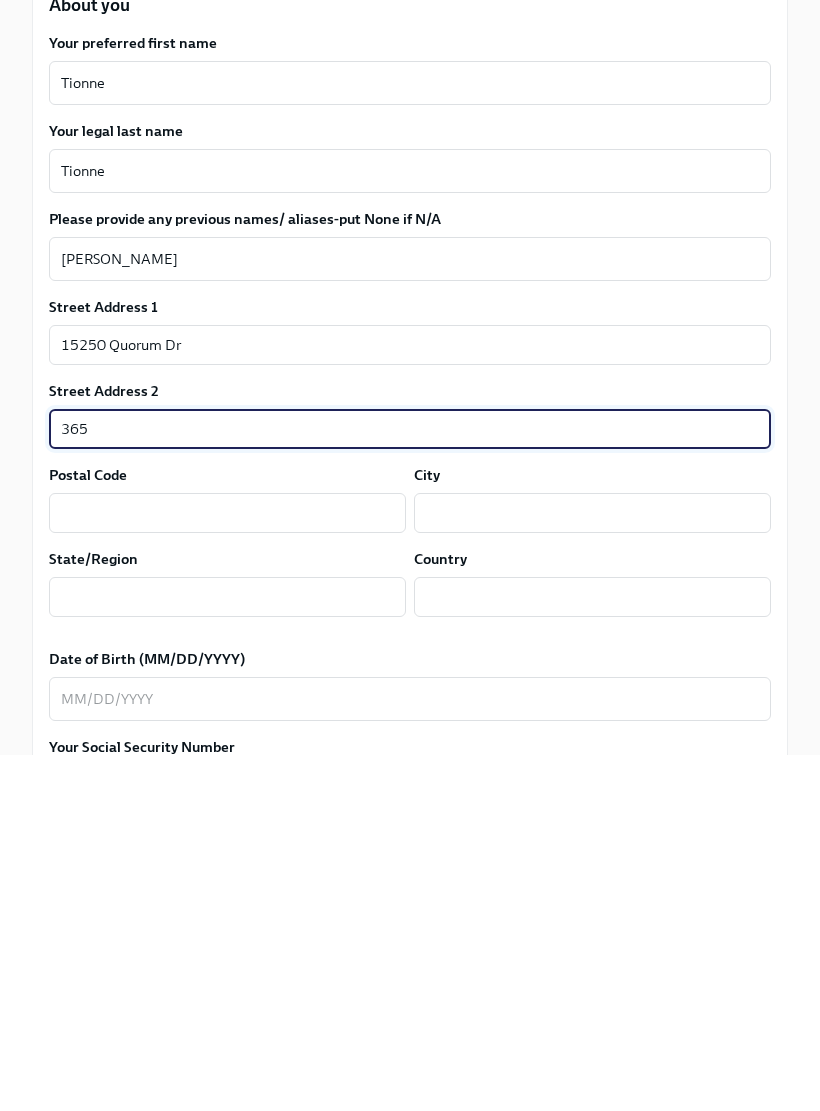 type on "365" 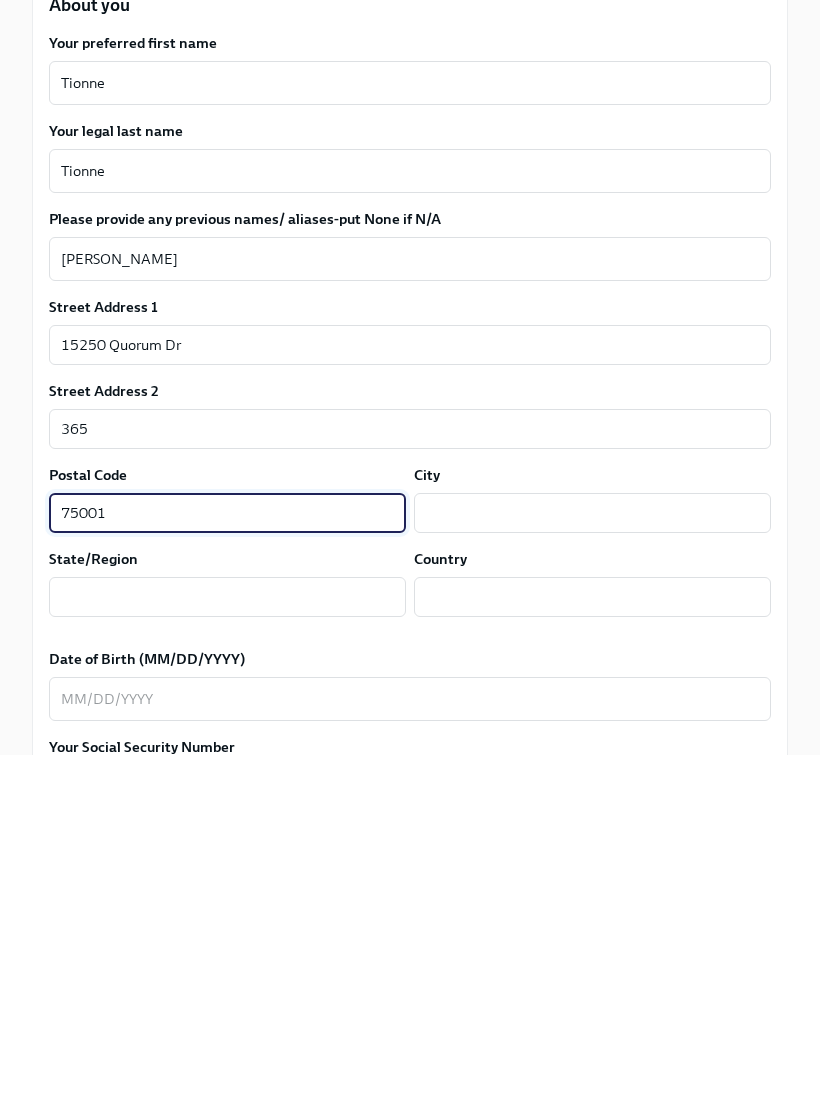 type on "75001" 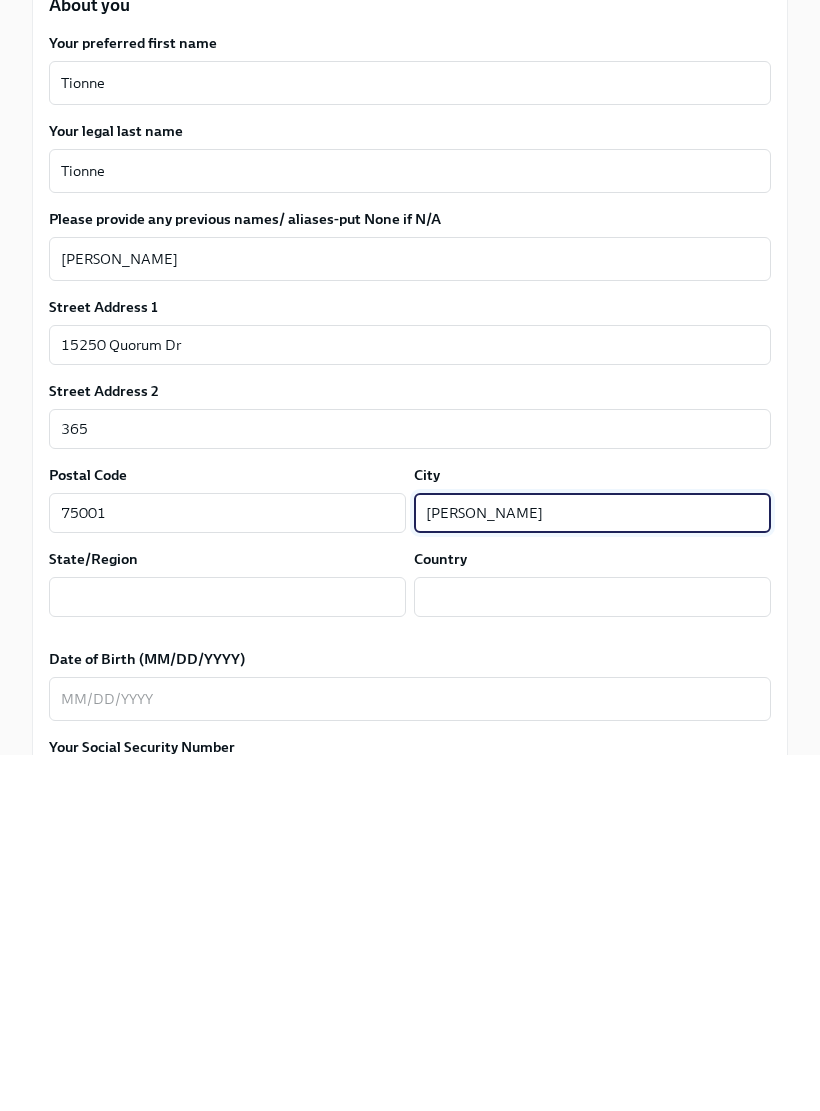 type on "[PERSON_NAME]" 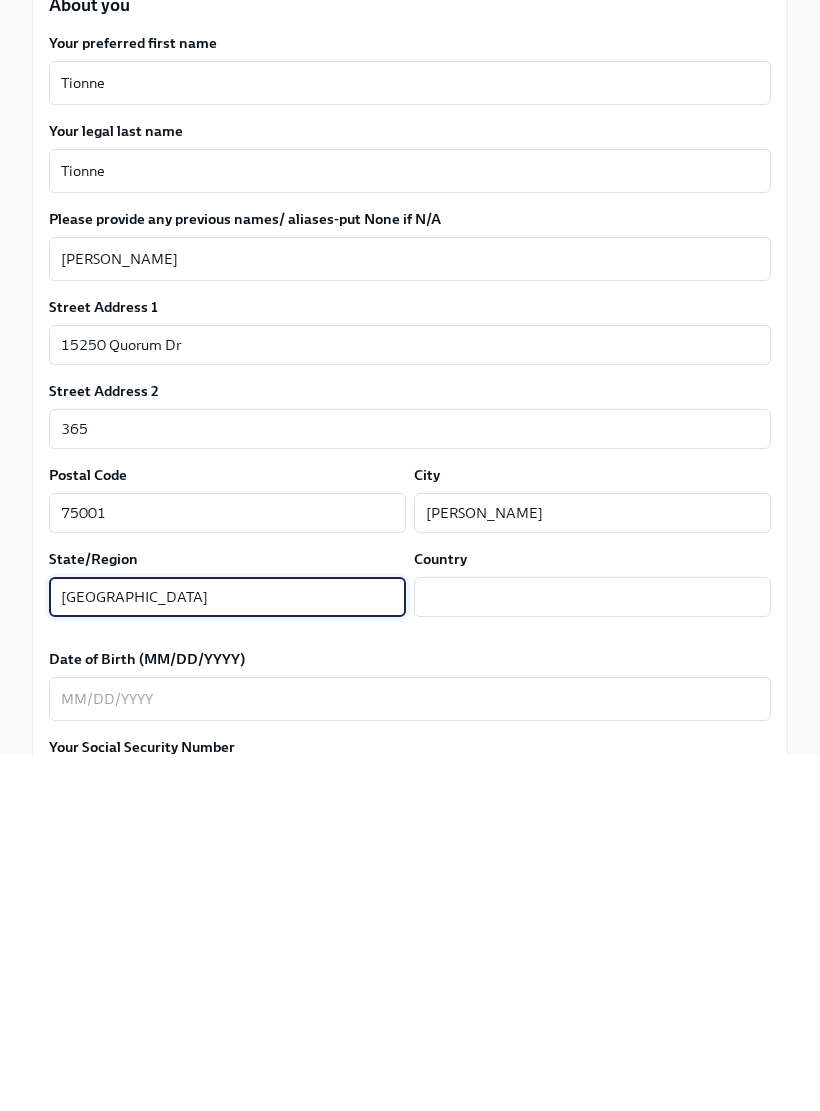 type on "[GEOGRAPHIC_DATA]" 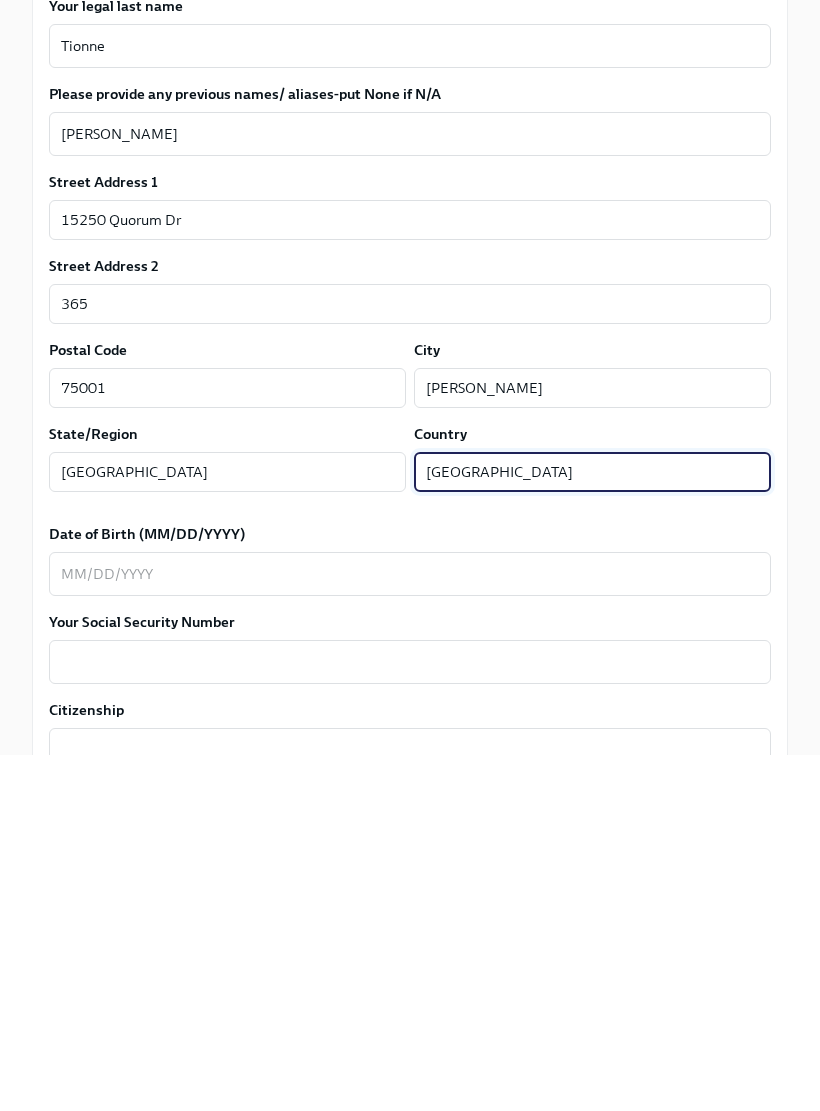 scroll, scrollTop: 324, scrollLeft: 0, axis: vertical 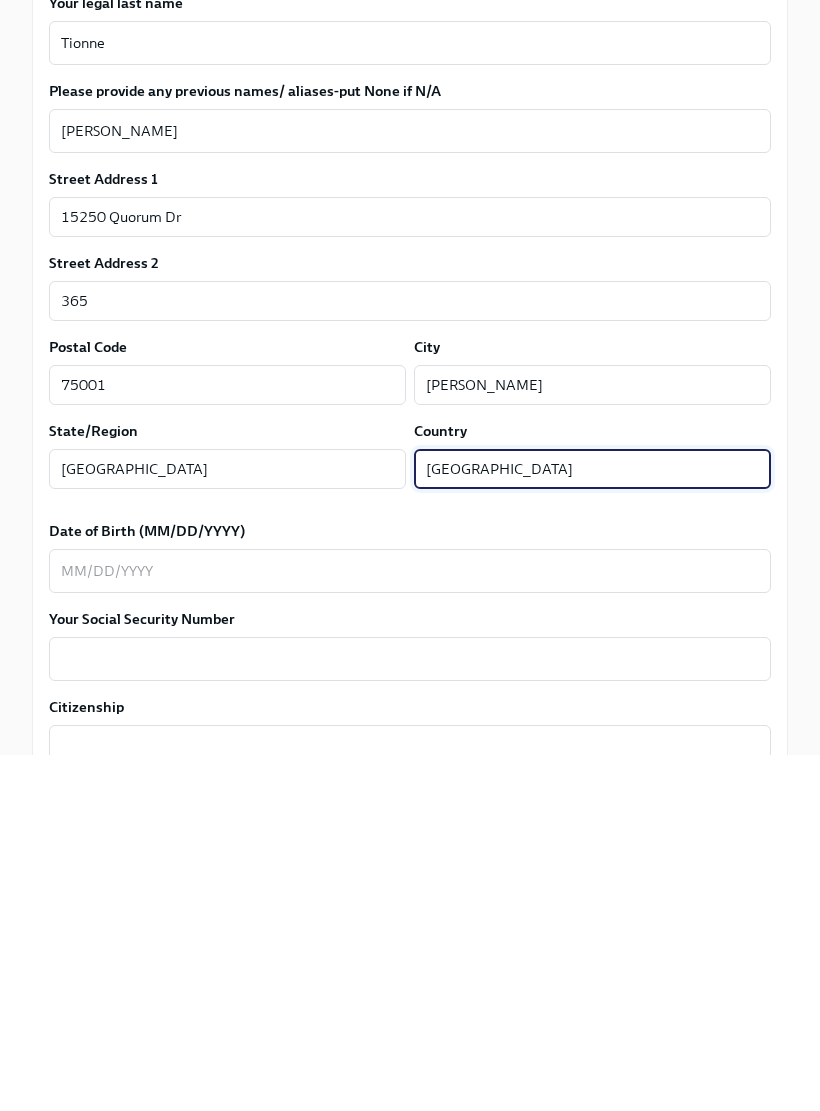 type on "[GEOGRAPHIC_DATA]" 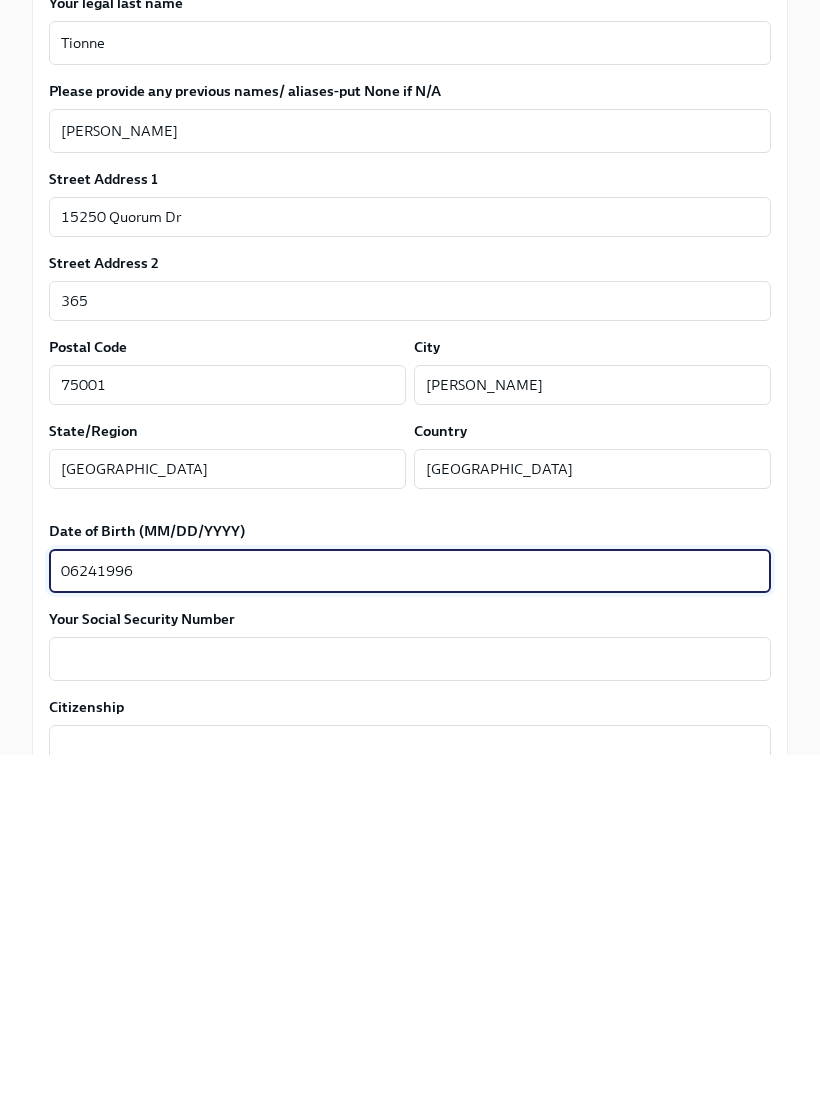 type on "06241996" 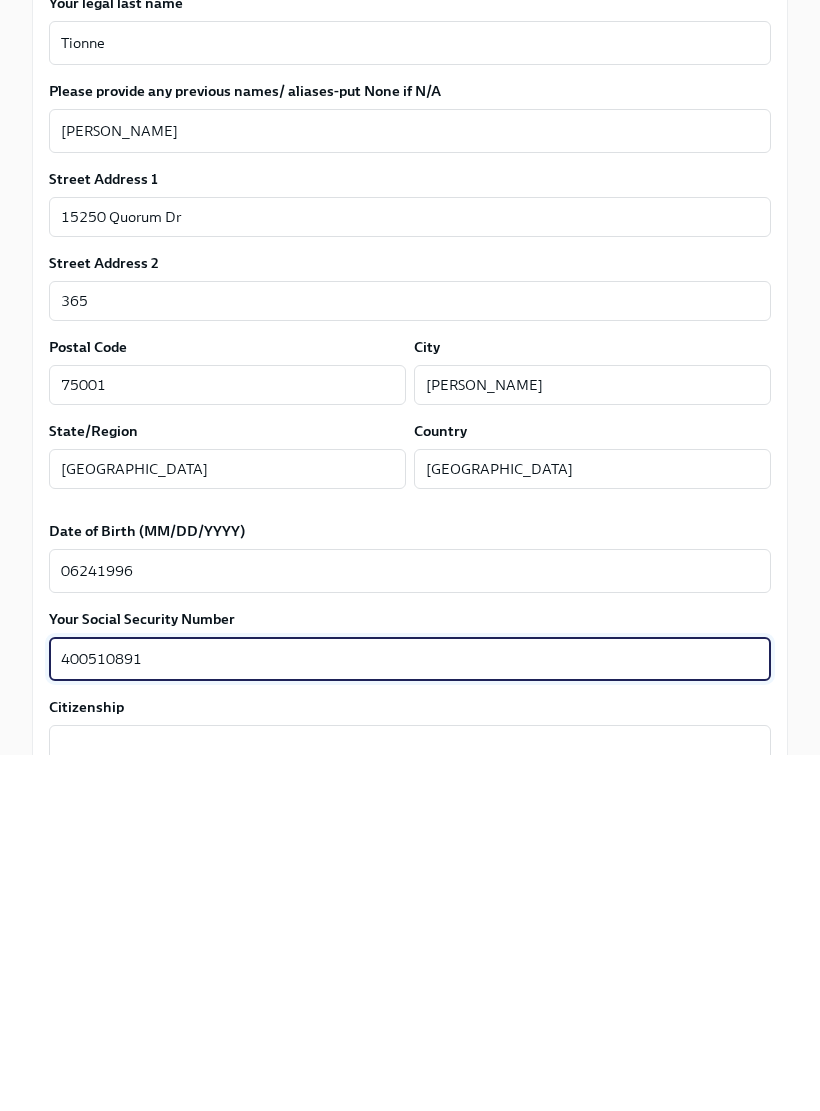 type on "400510891" 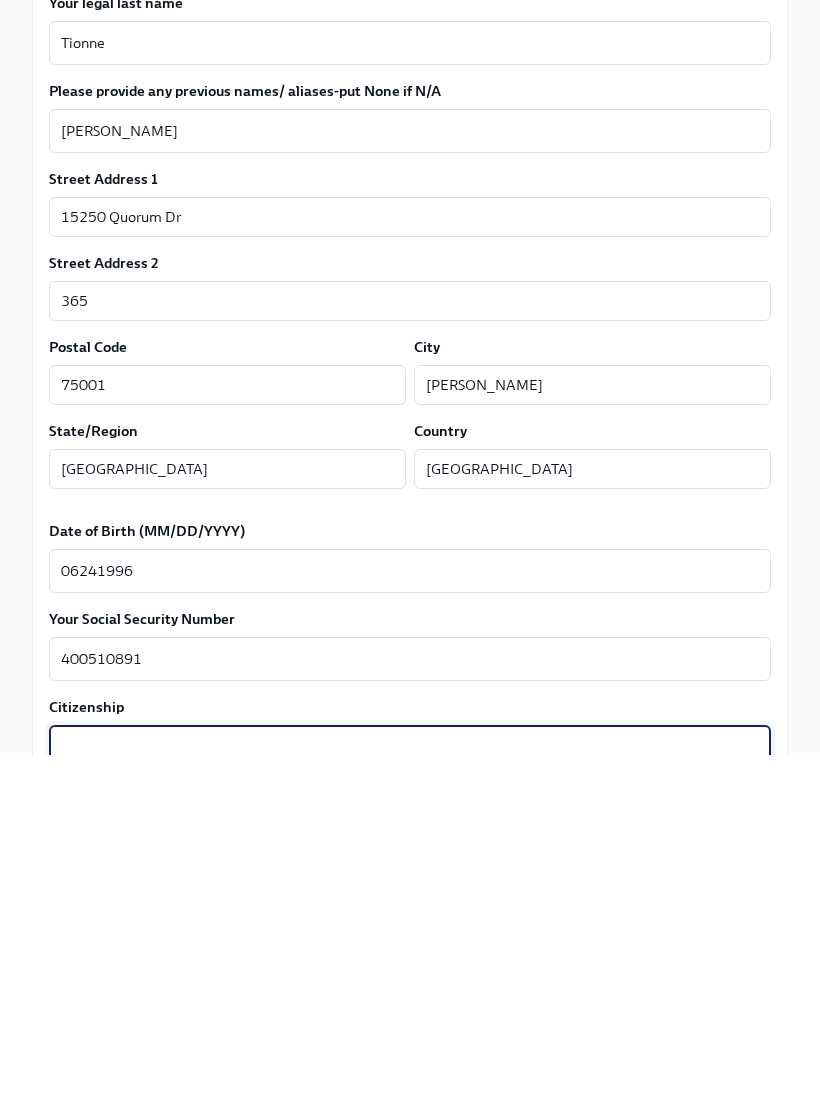 scroll, scrollTop: 693, scrollLeft: 0, axis: vertical 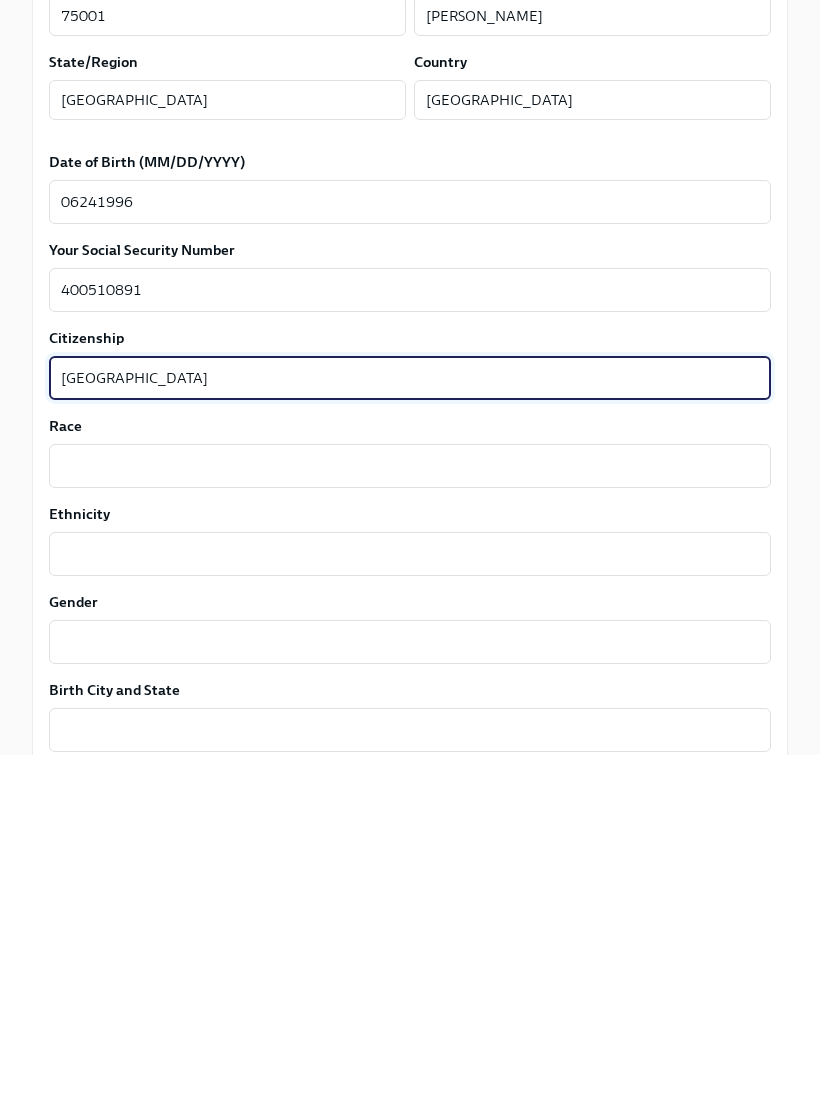 type on "[GEOGRAPHIC_DATA]" 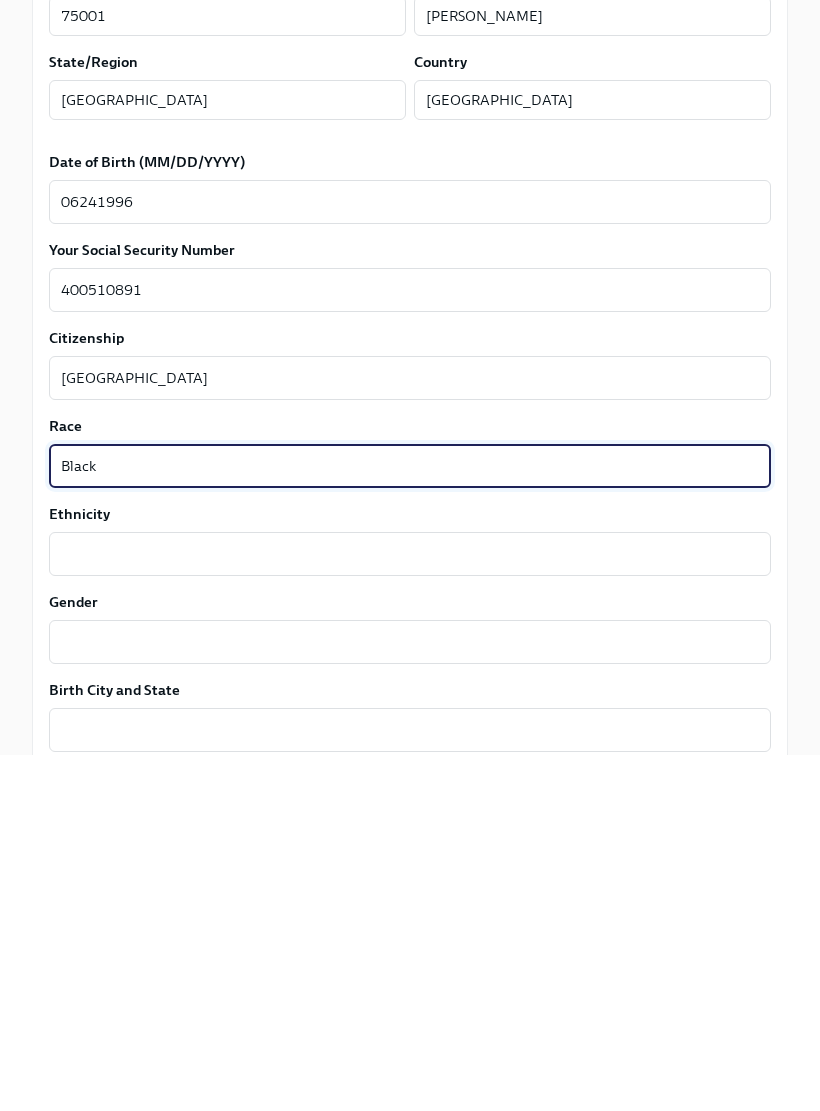 type on "Black" 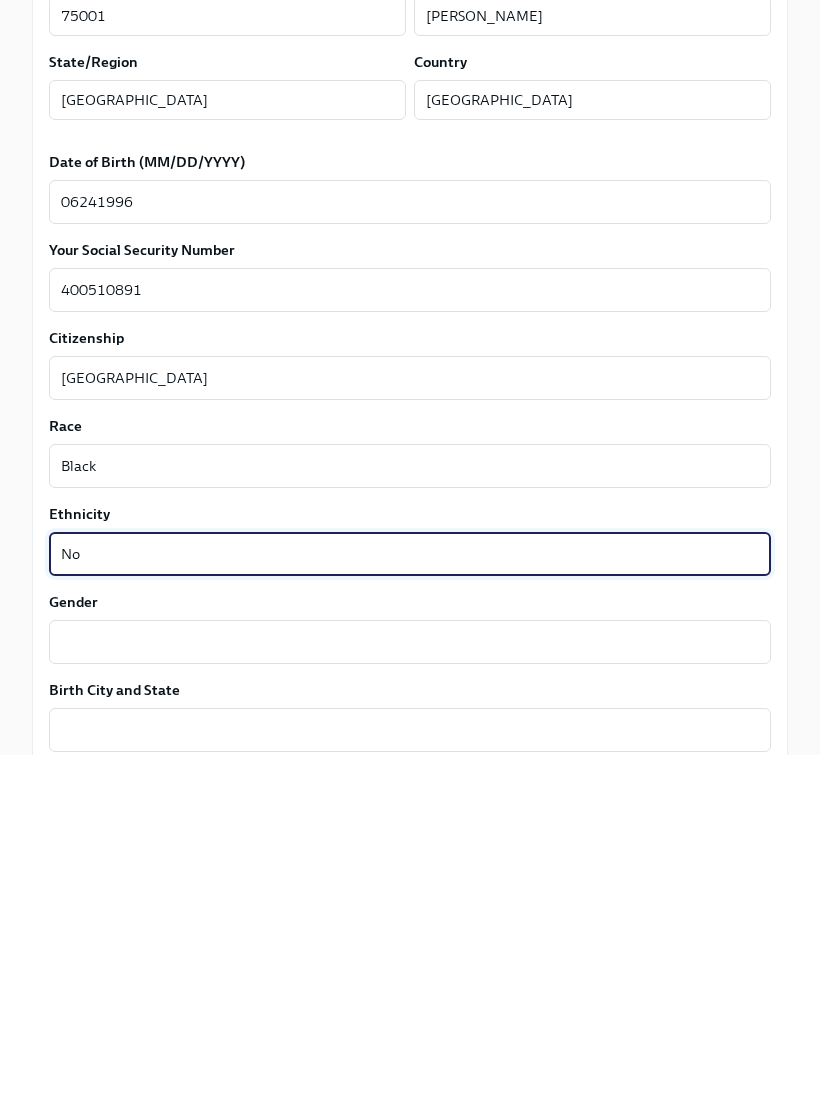 type on "N" 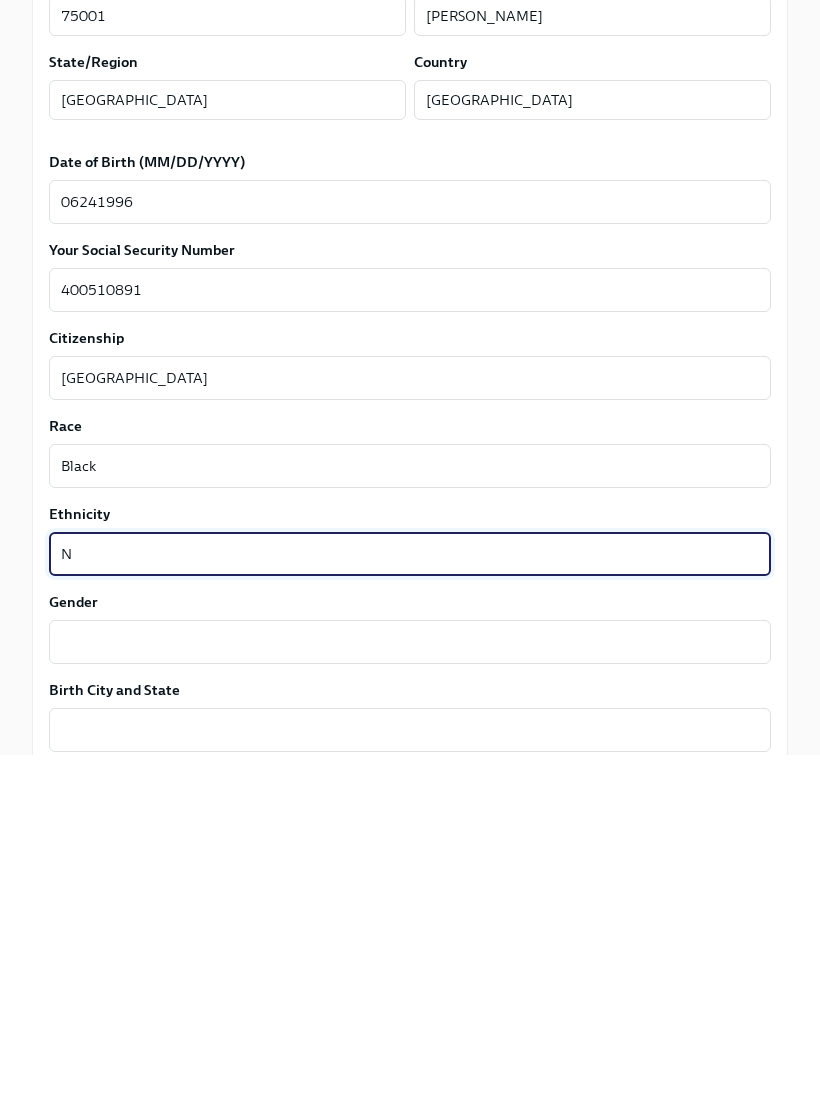 type 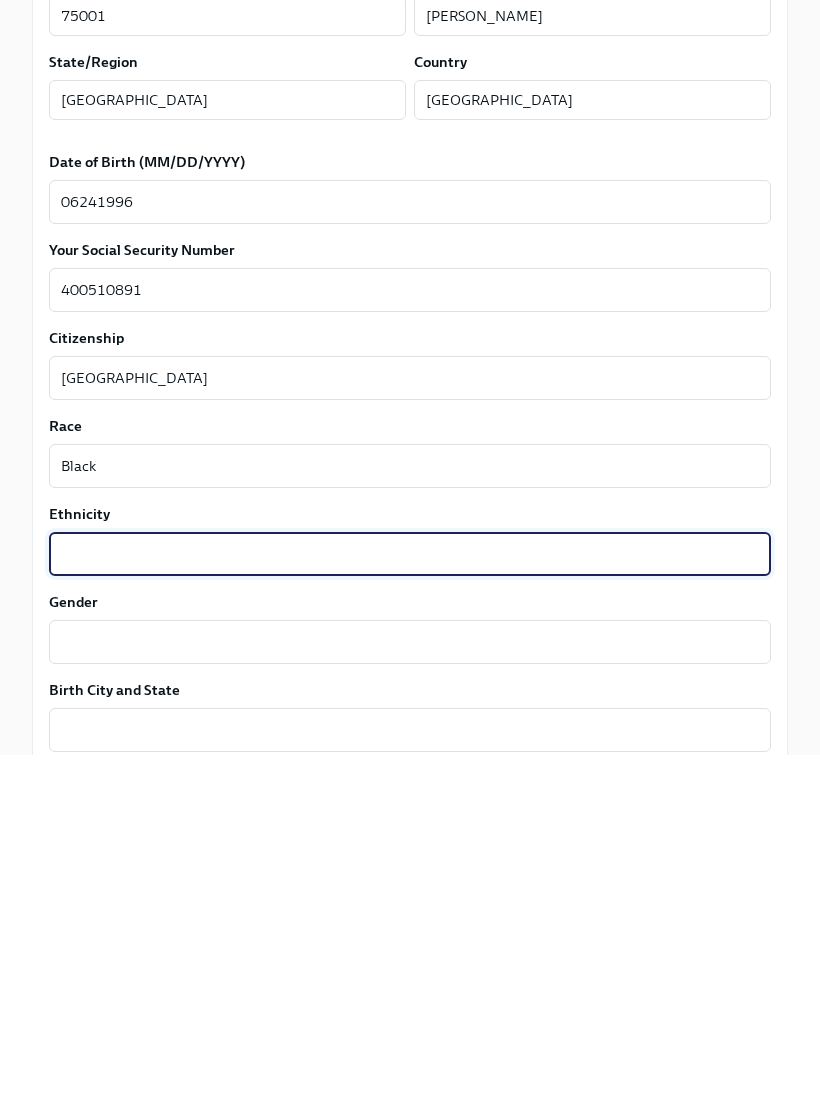 click on "Gender" at bounding box center [410, 998] 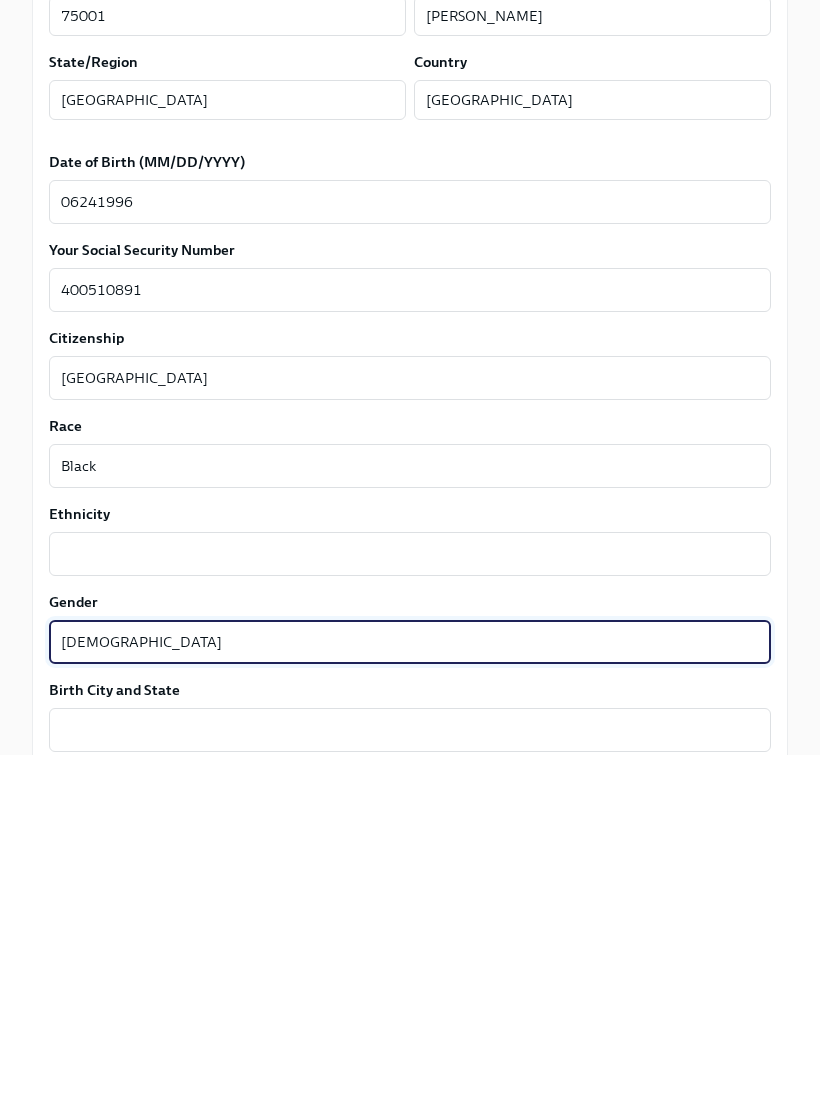 type on "[DEMOGRAPHIC_DATA]" 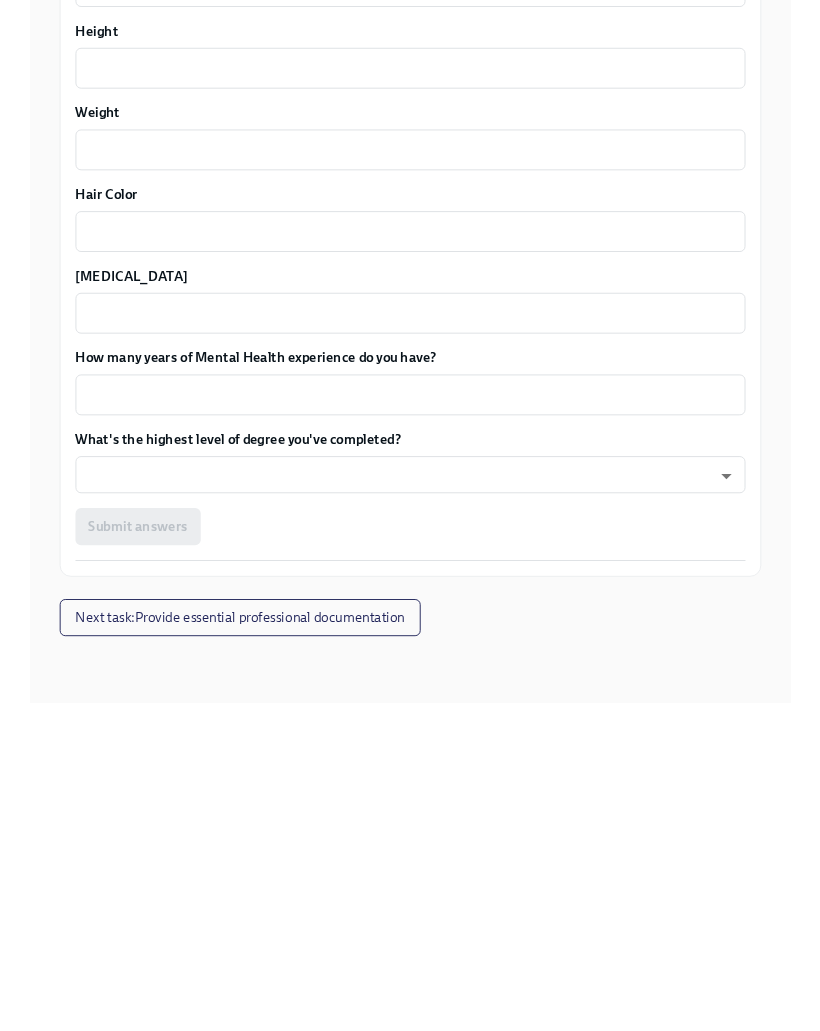 scroll, scrollTop: 1608, scrollLeft: 0, axis: vertical 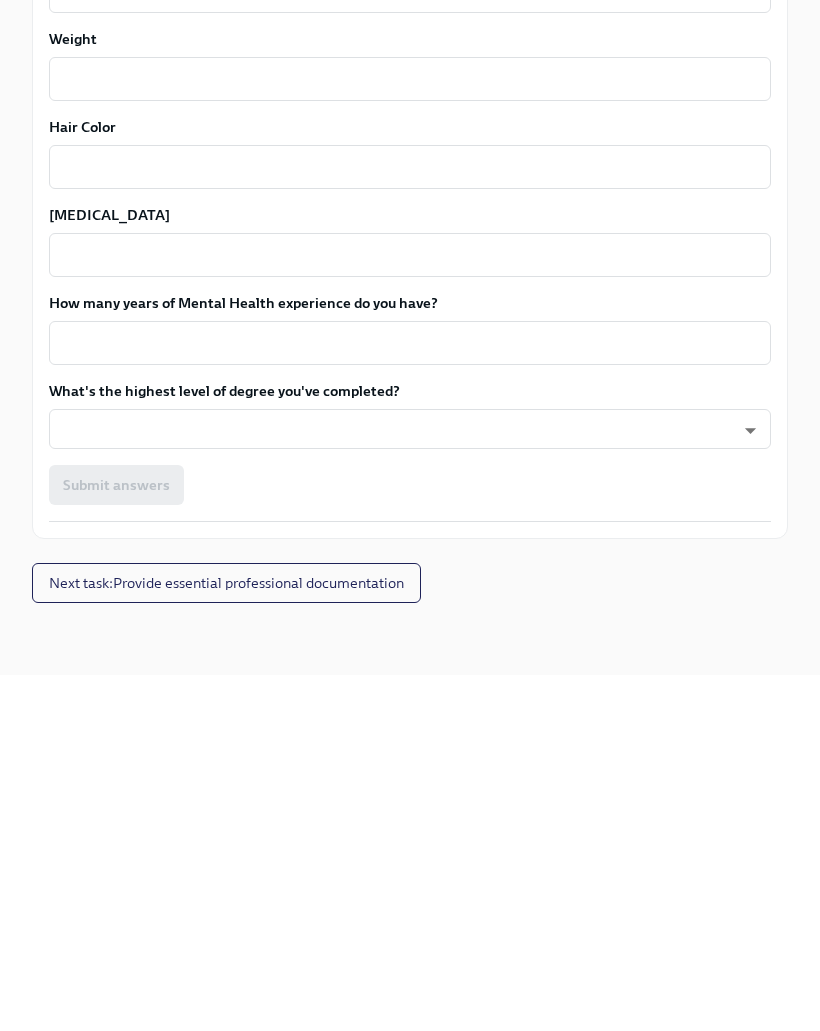 click on "How many years of Mental Health experience do you have?" at bounding box center (410, 699) 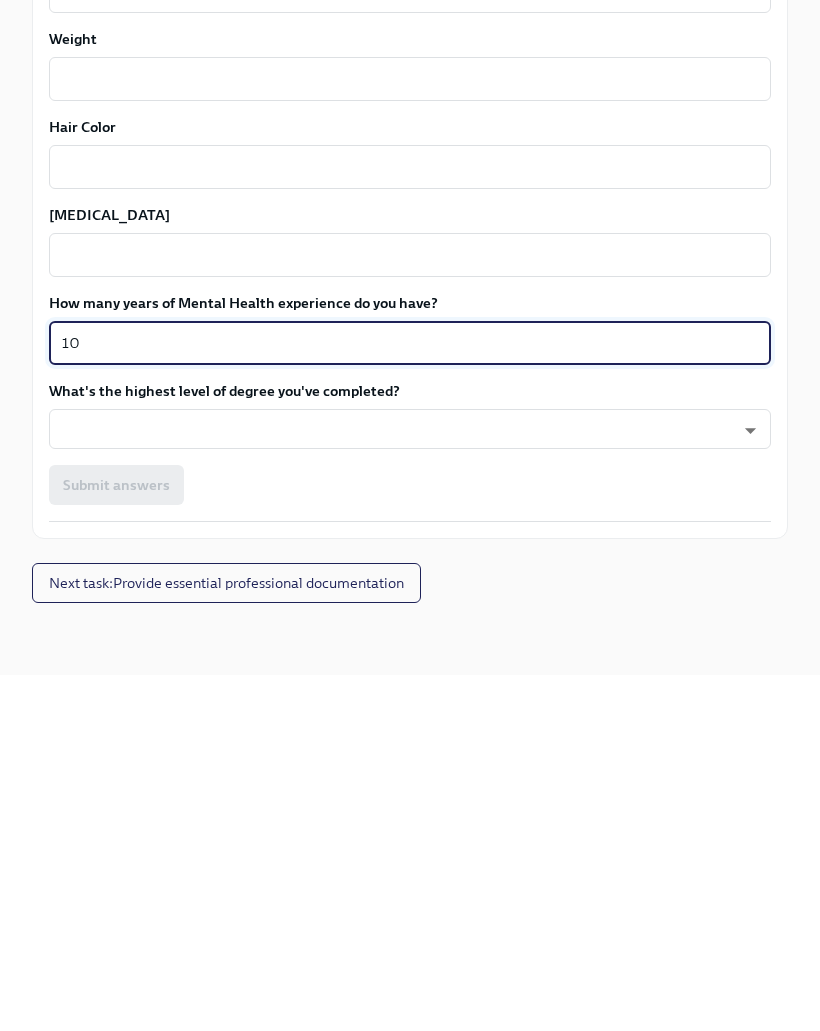type on "10" 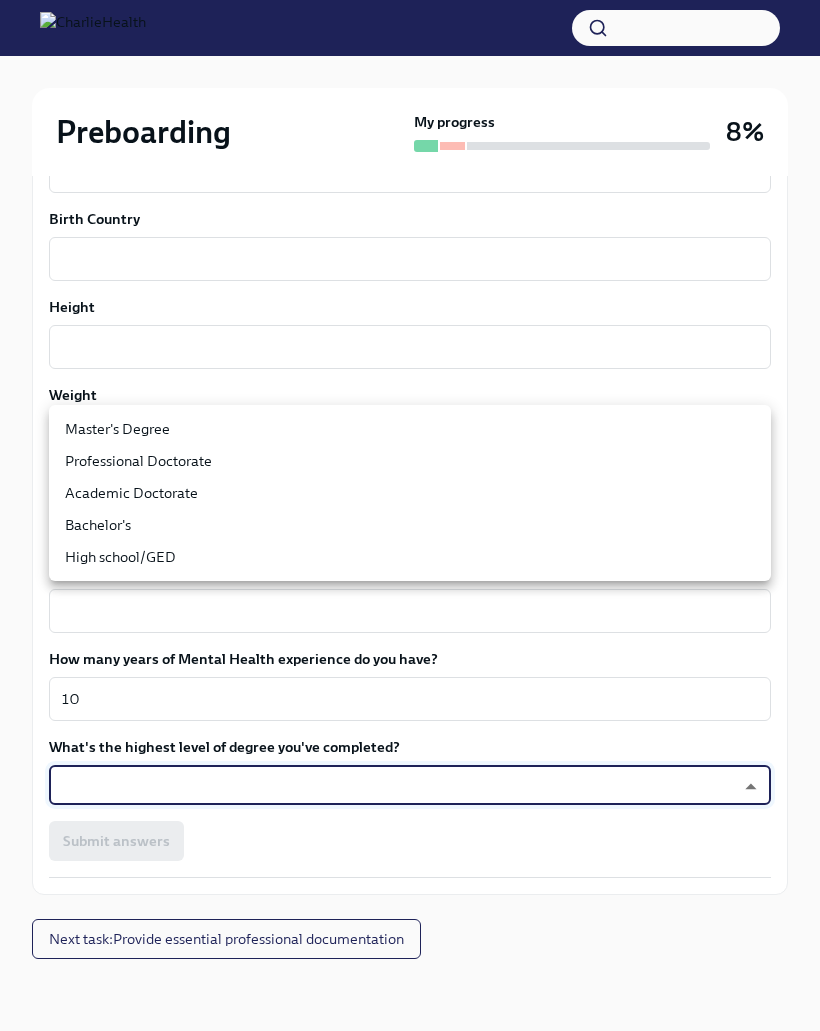 click on "Master's Degree" at bounding box center (410, 429) 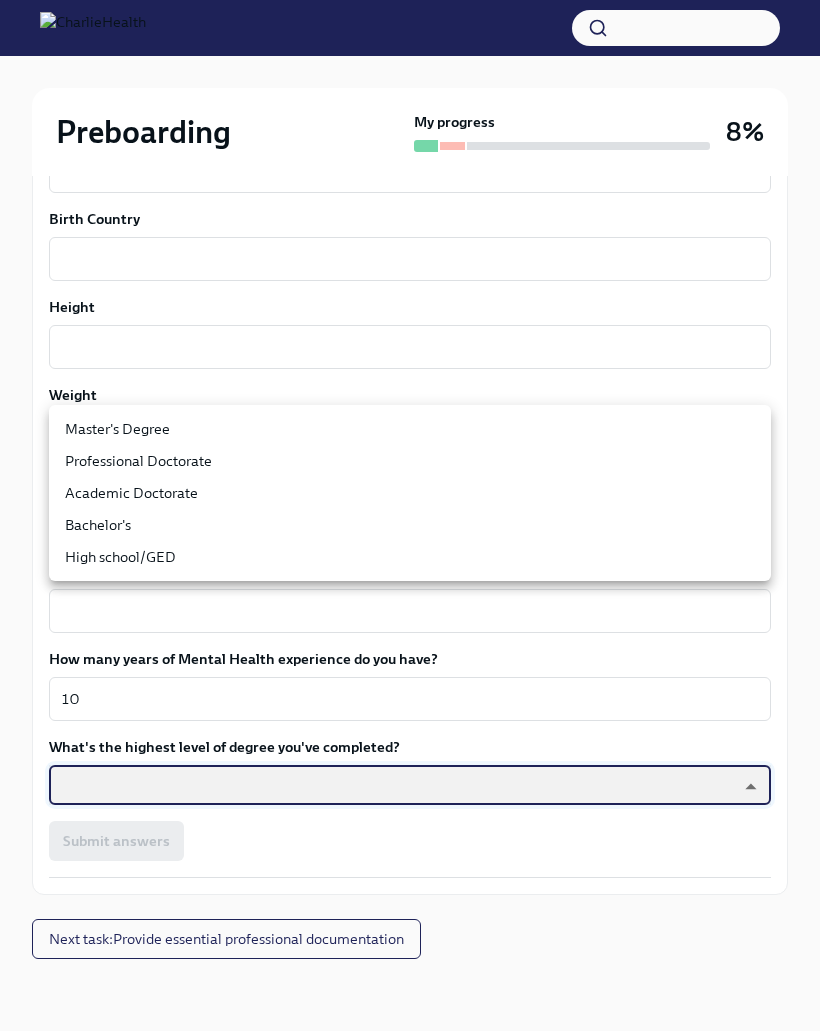 type on "2vBr-ghkD" 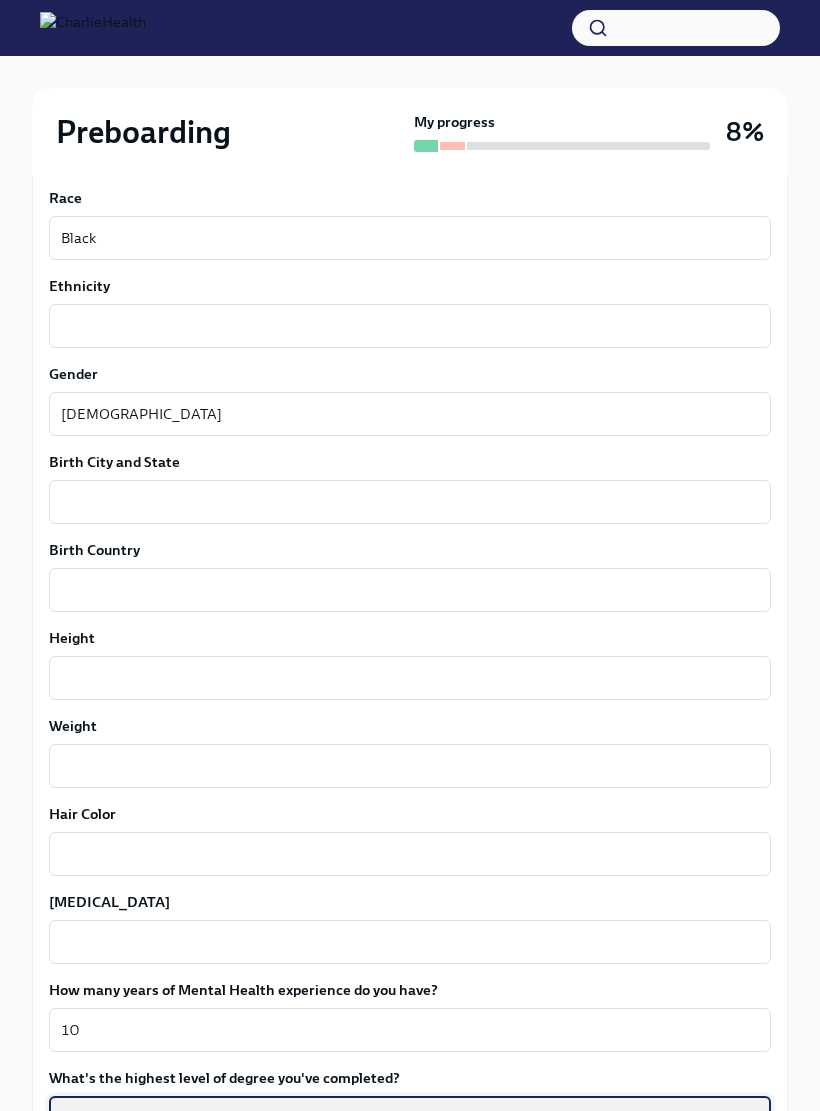 scroll, scrollTop: 1333, scrollLeft: 0, axis: vertical 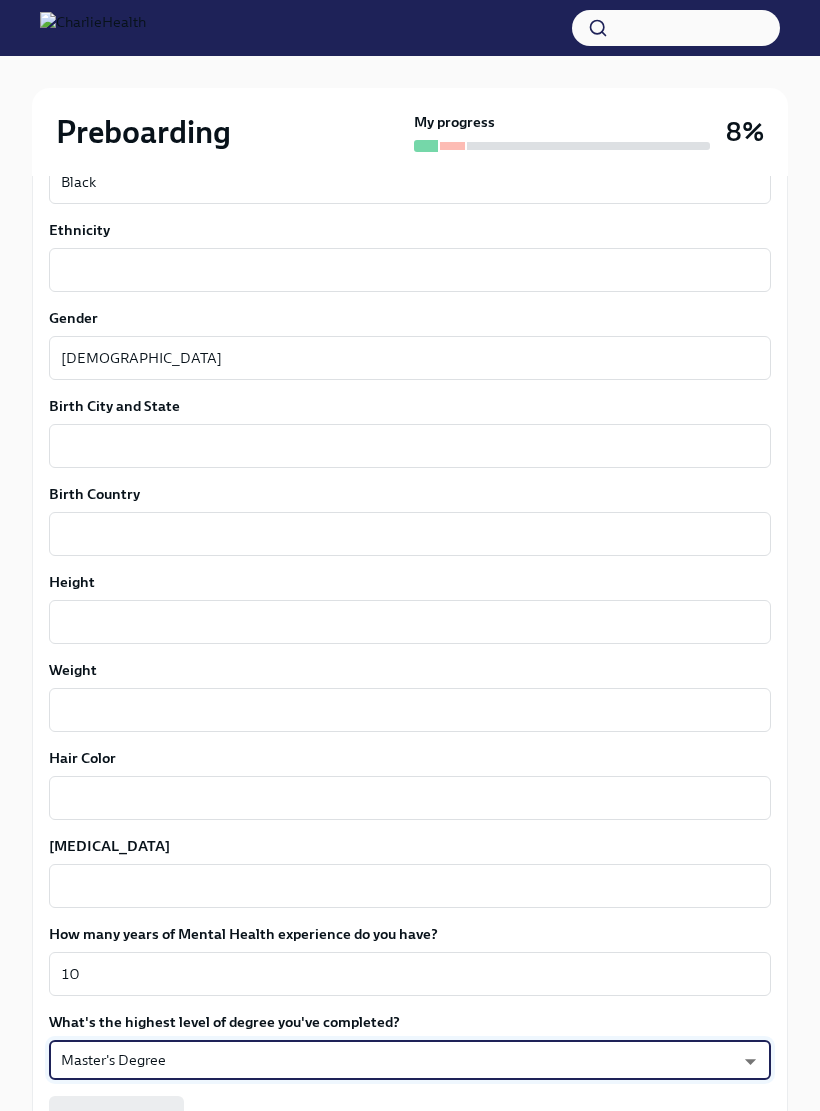 click on "Hair Color" at bounding box center [410, 798] 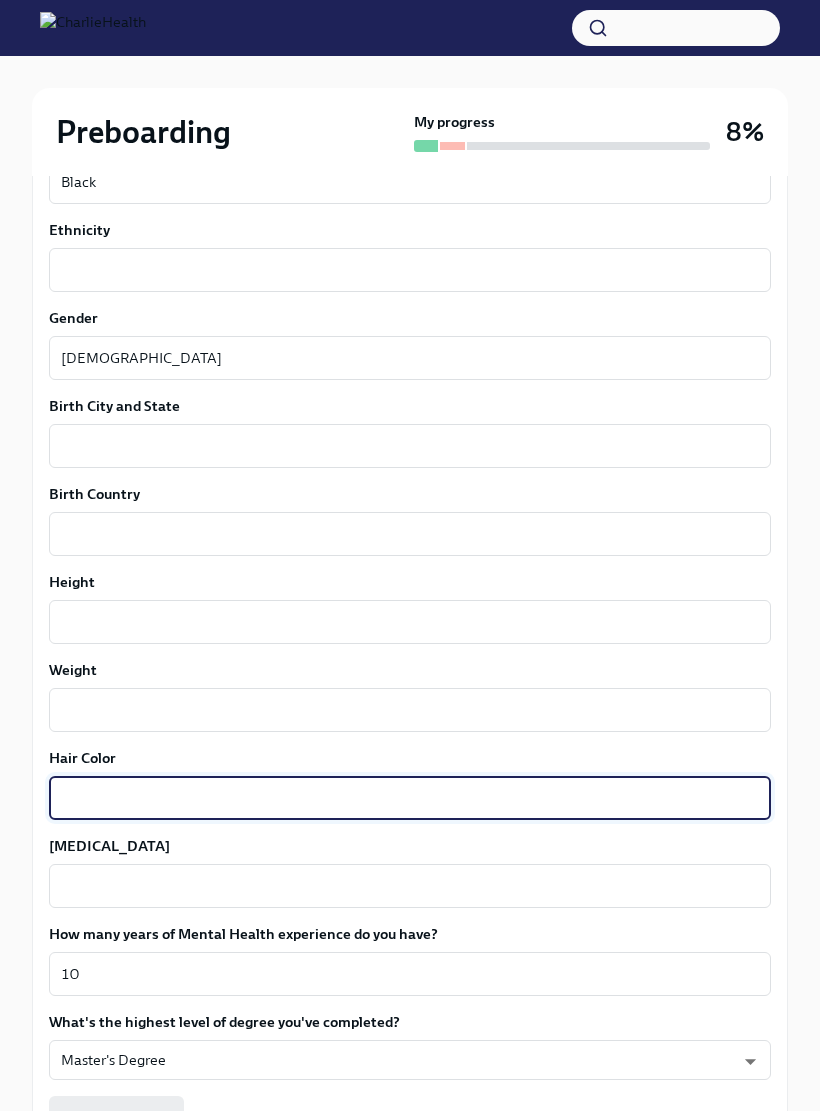 scroll, scrollTop: 1397, scrollLeft: 0, axis: vertical 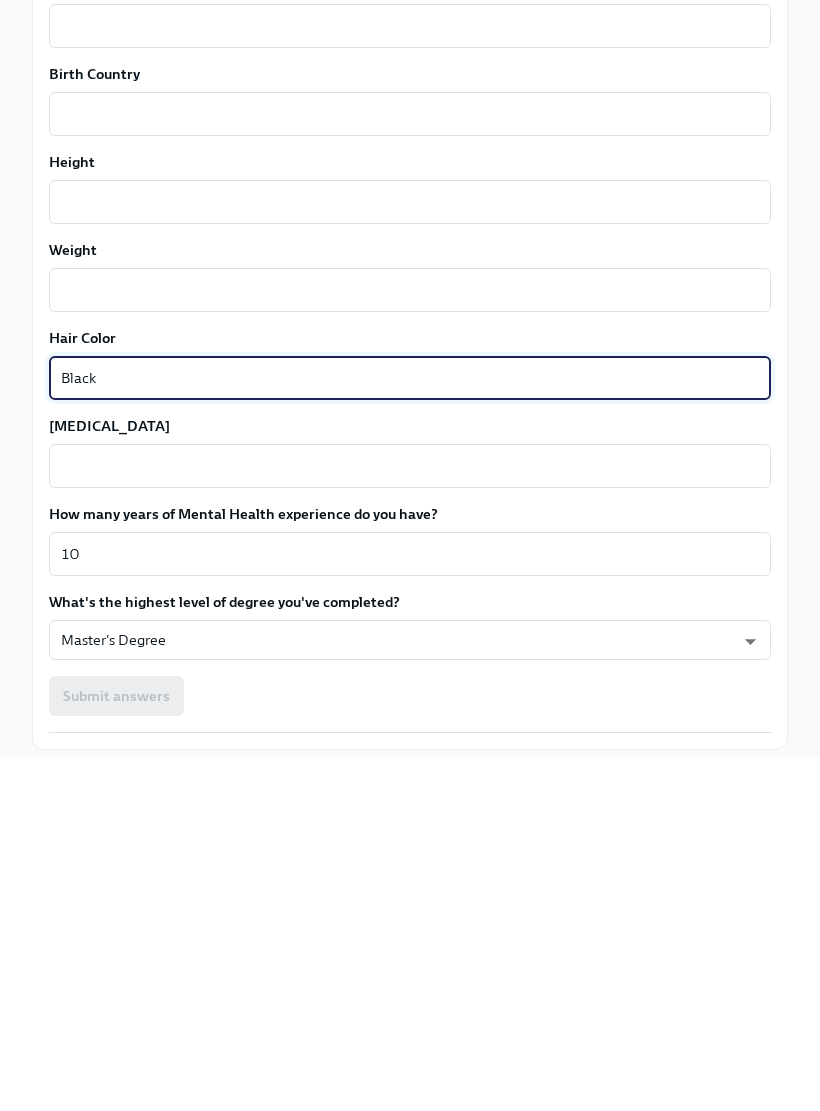 type on "Black" 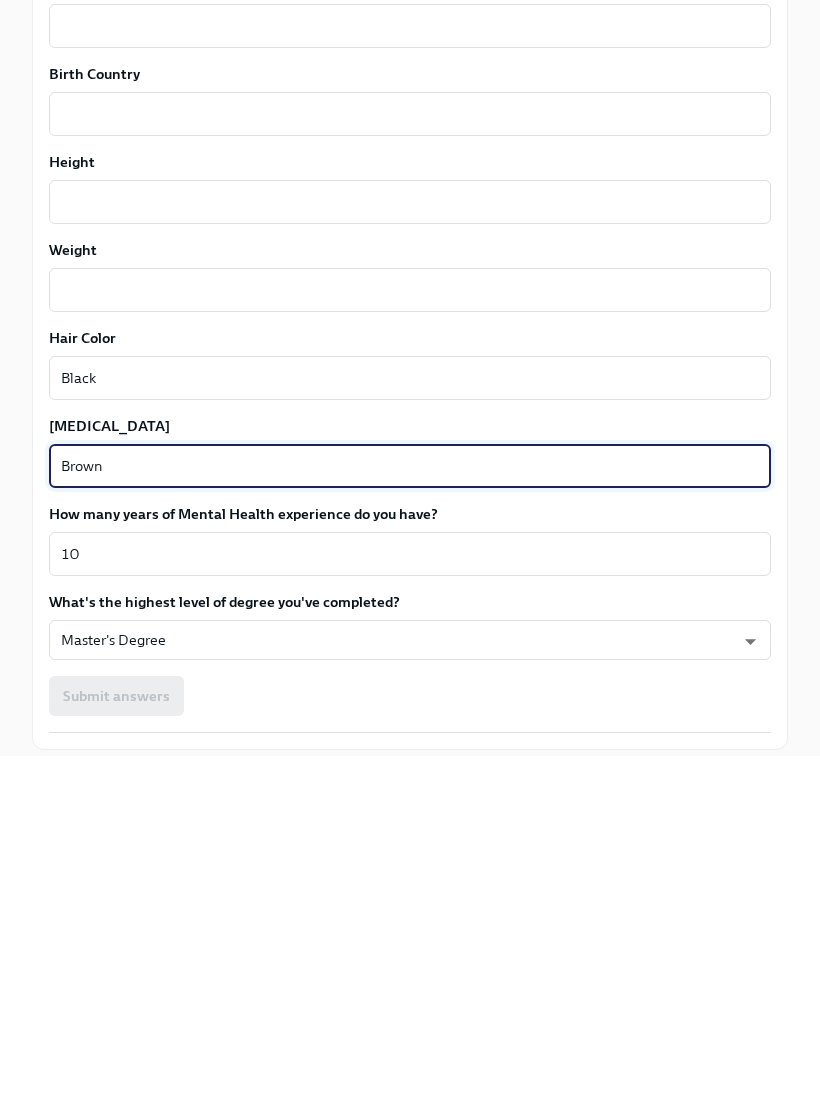 type on "Brown" 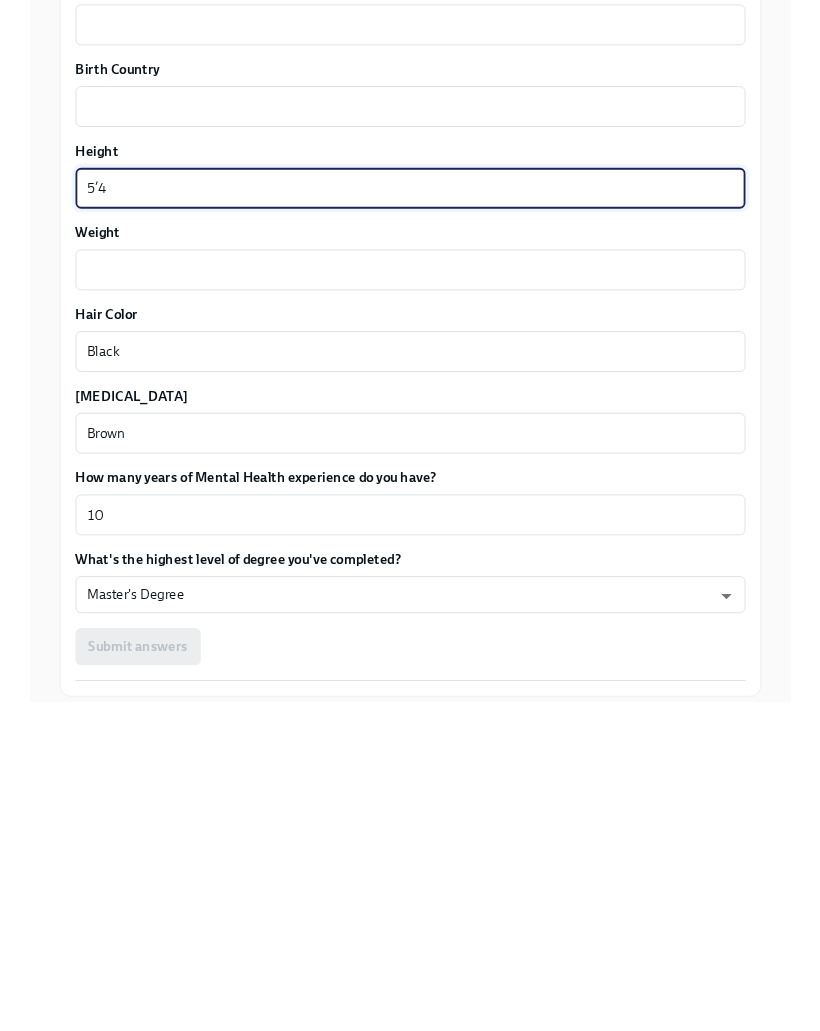 scroll, scrollTop: 1449, scrollLeft: 0, axis: vertical 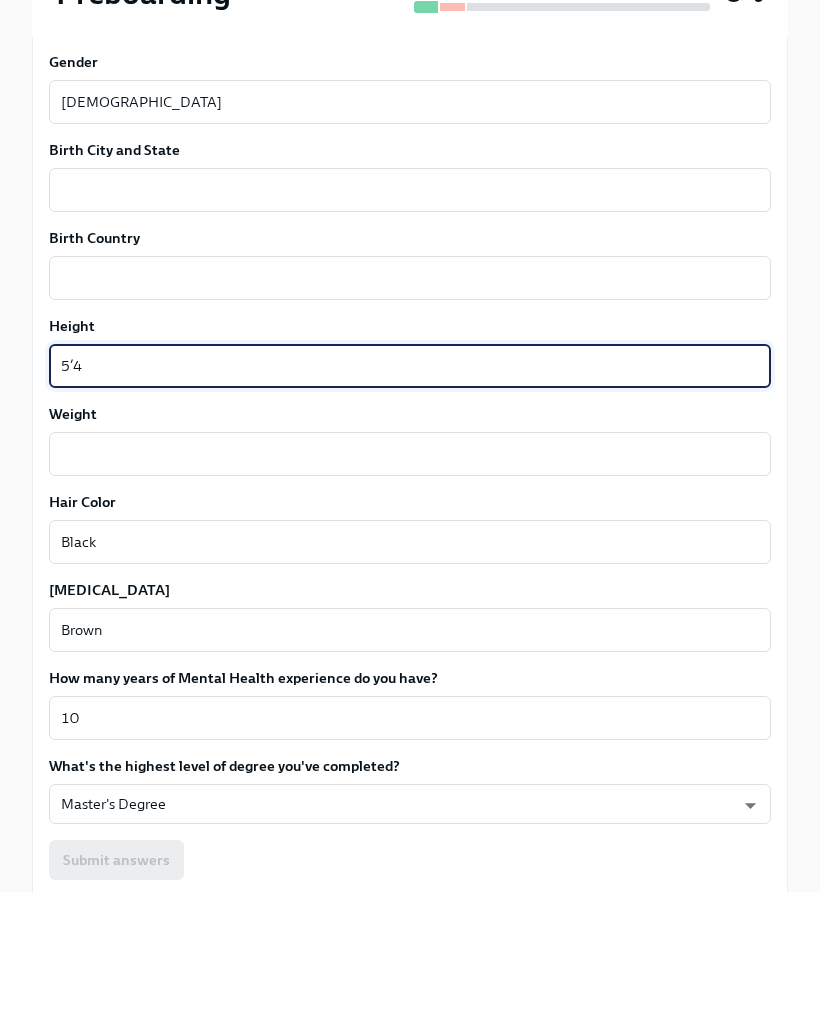 type on "5’4" 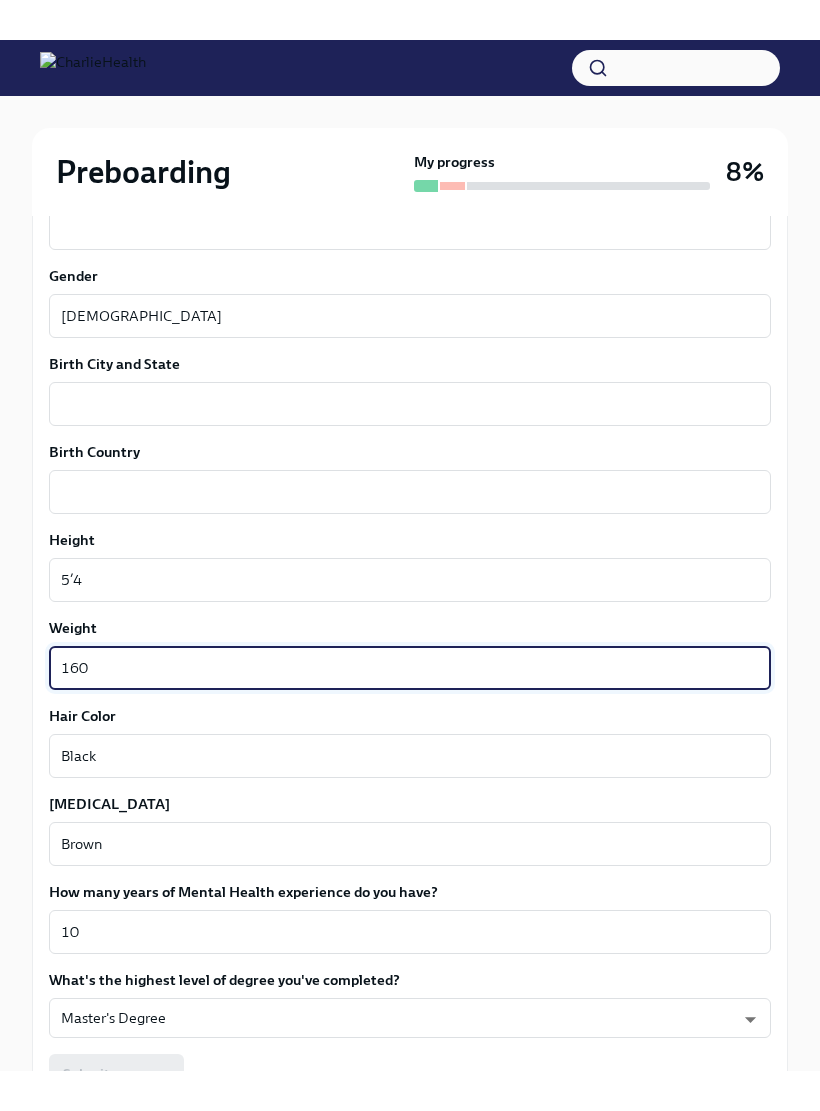 scroll, scrollTop: 1408, scrollLeft: 0, axis: vertical 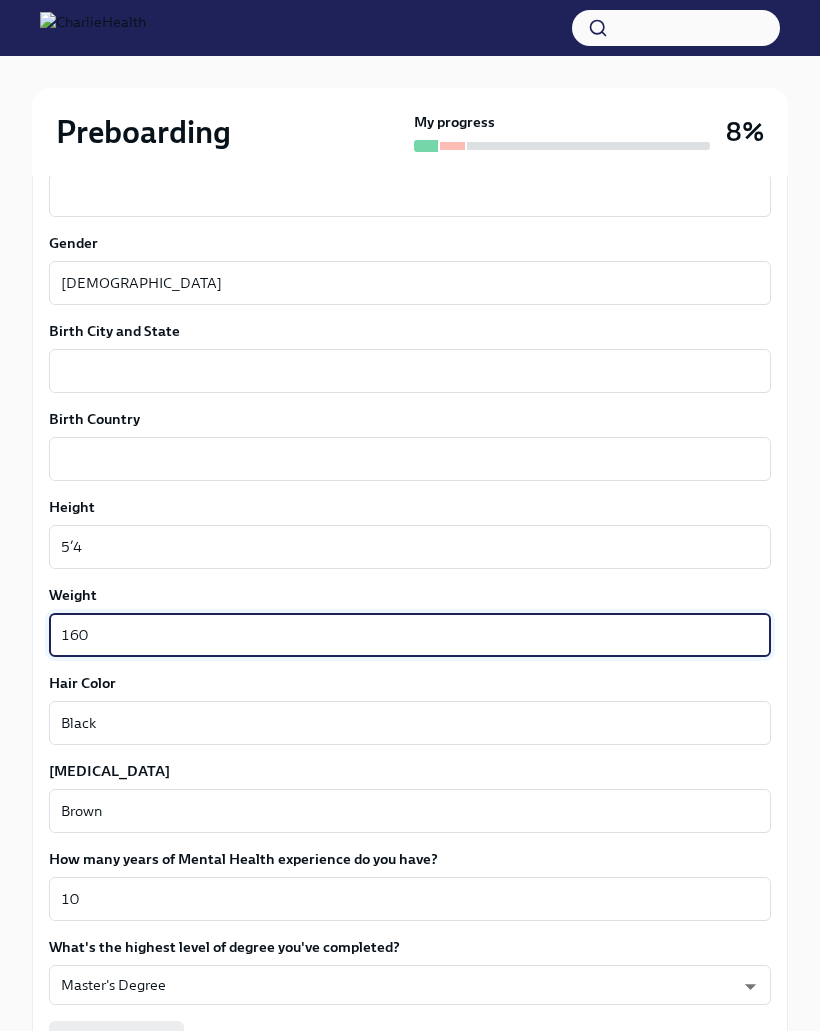 type on "160" 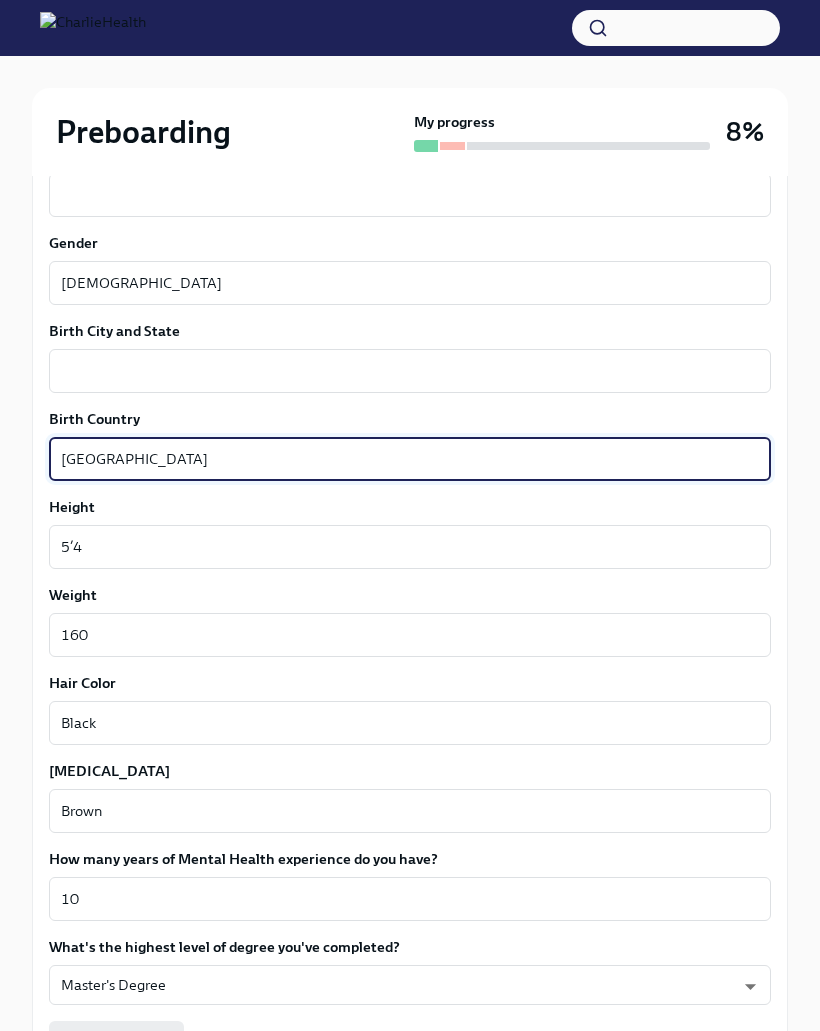type on "[GEOGRAPHIC_DATA]" 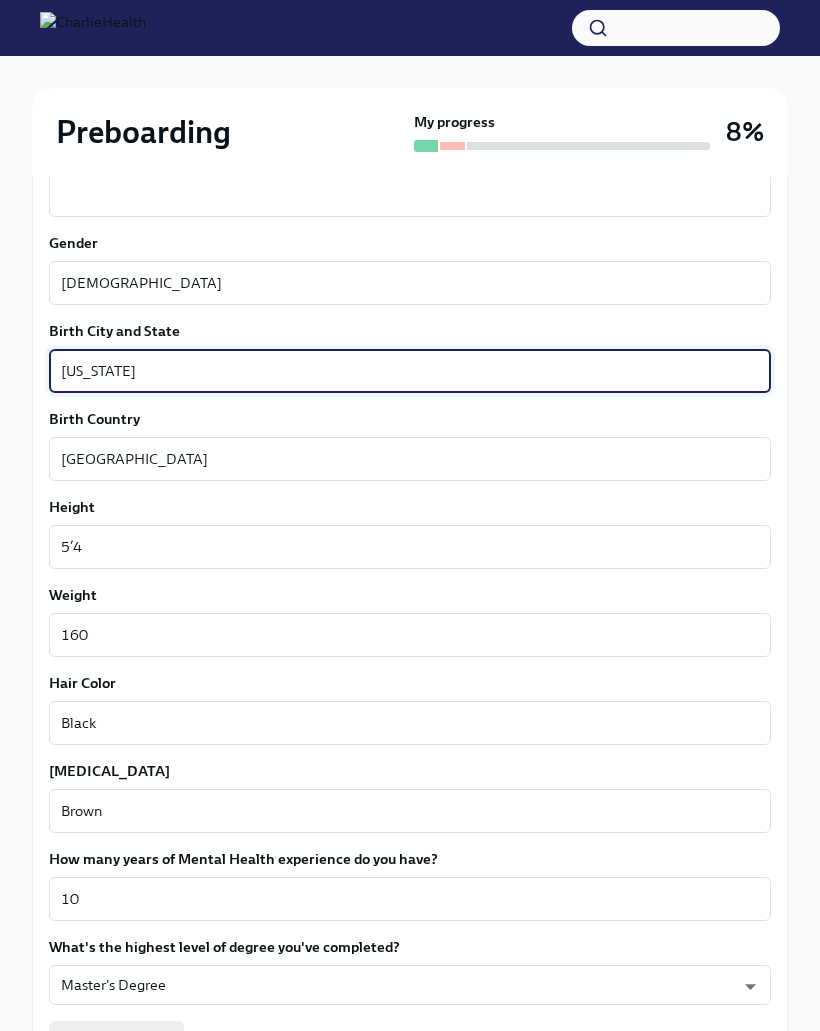 click on "[US_STATE]" at bounding box center [410, 371] 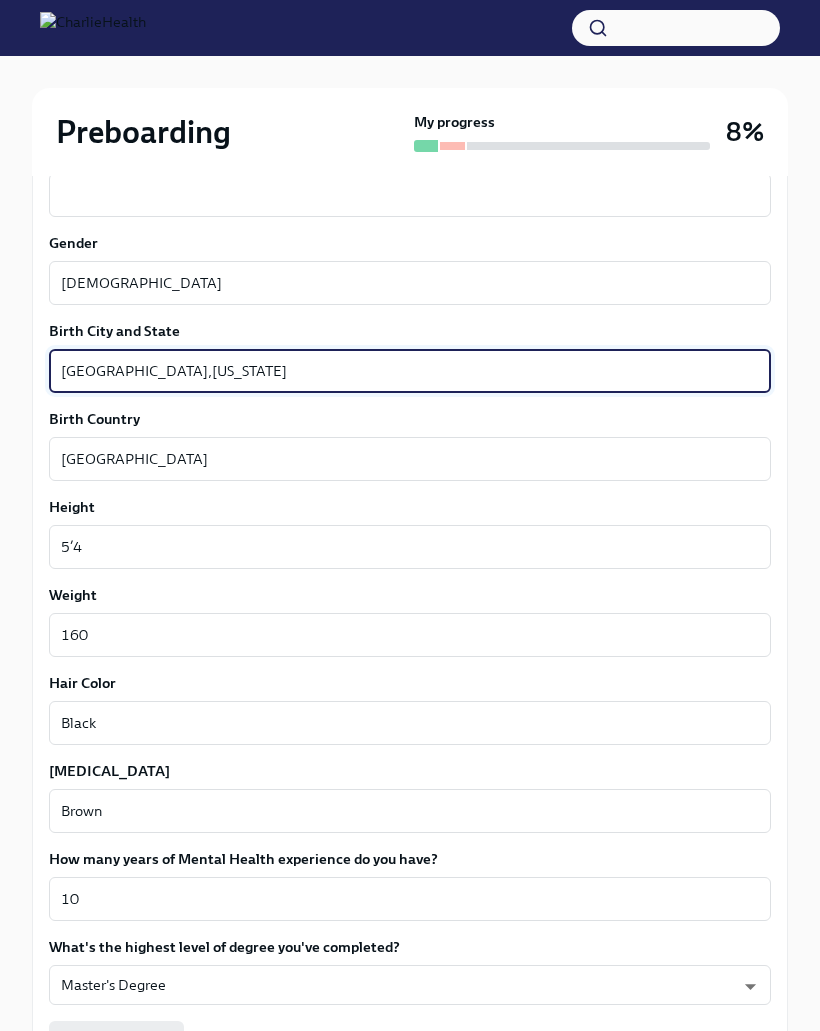 type on "[GEOGRAPHIC_DATA], [US_STATE]" 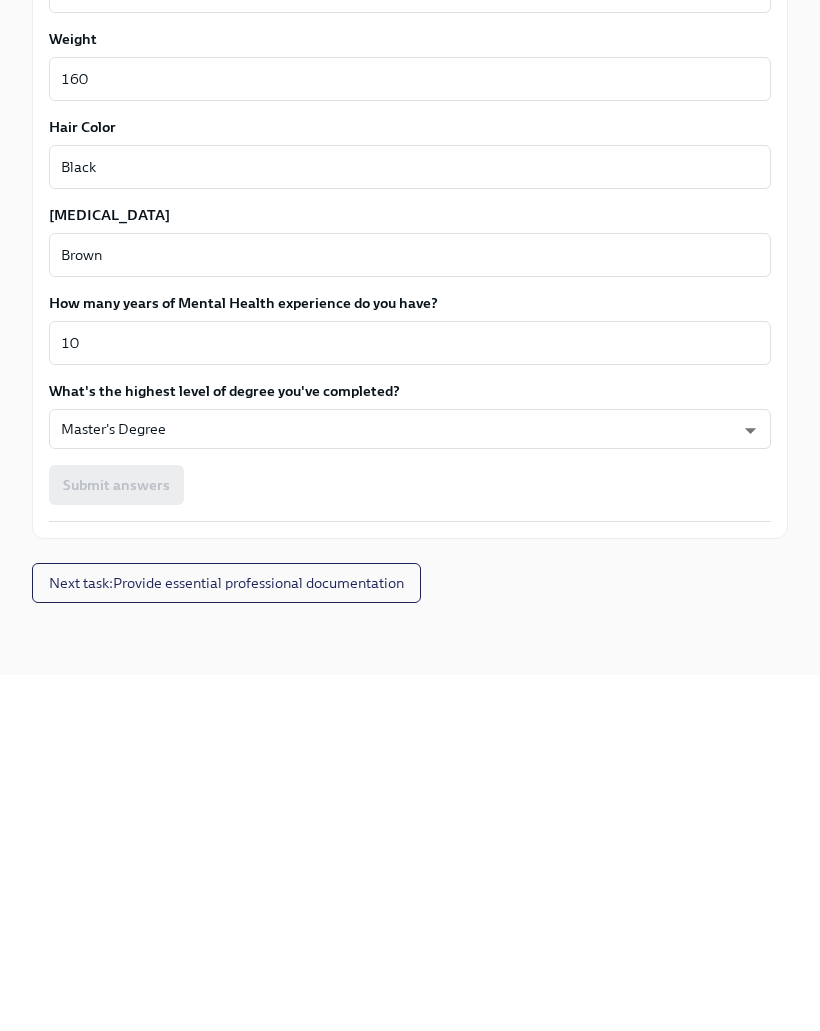 click on "Next task :  Provide essential professional documentation" at bounding box center (226, 939) 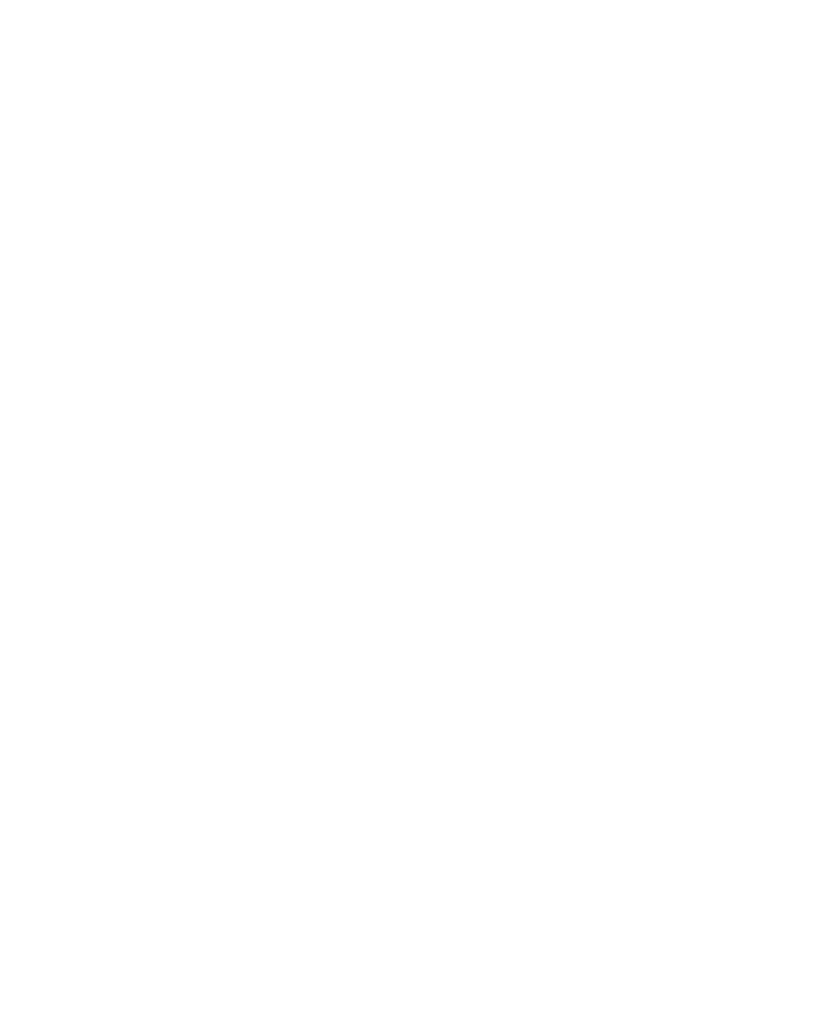scroll, scrollTop: 0, scrollLeft: 0, axis: both 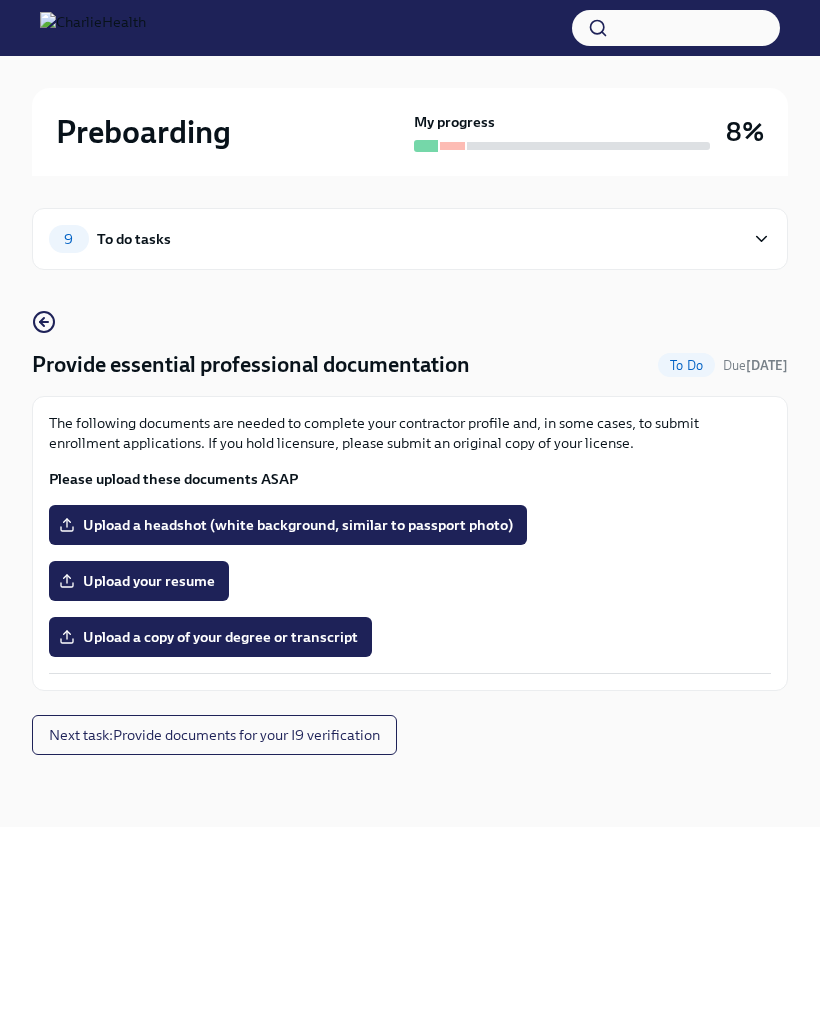 click on "Upload your resume" at bounding box center [139, 581] 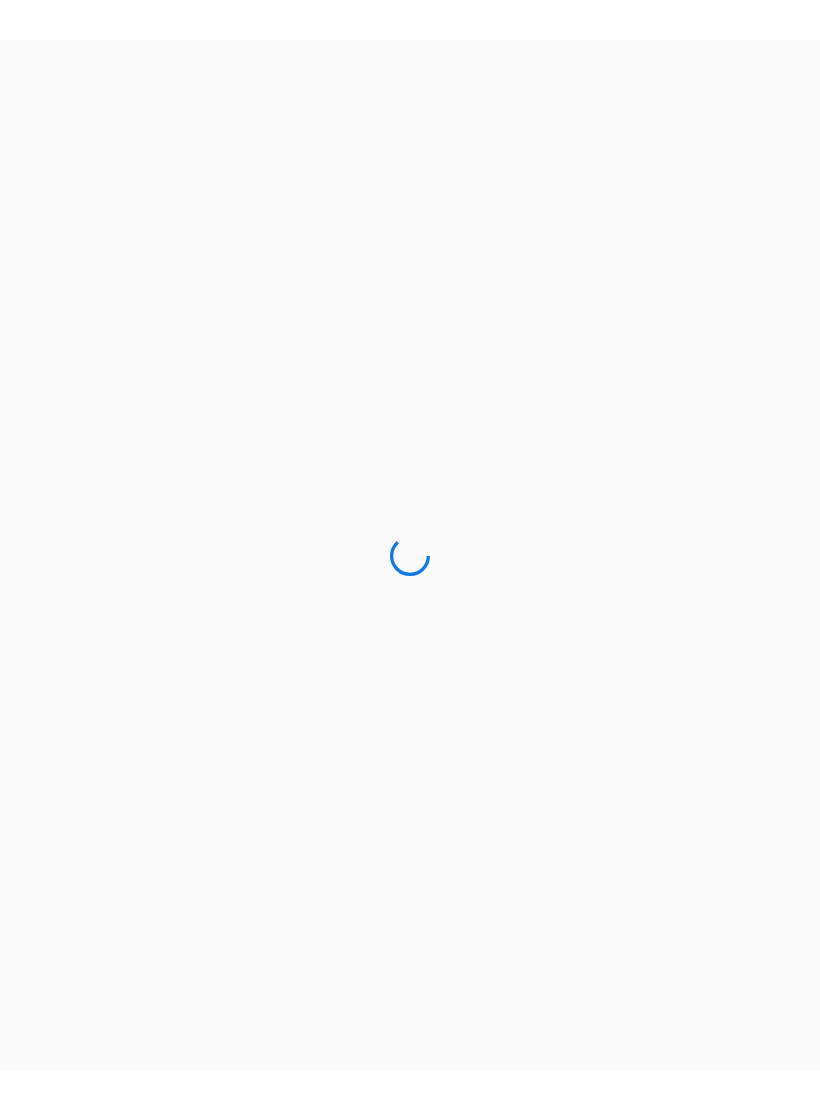 scroll, scrollTop: 0, scrollLeft: 0, axis: both 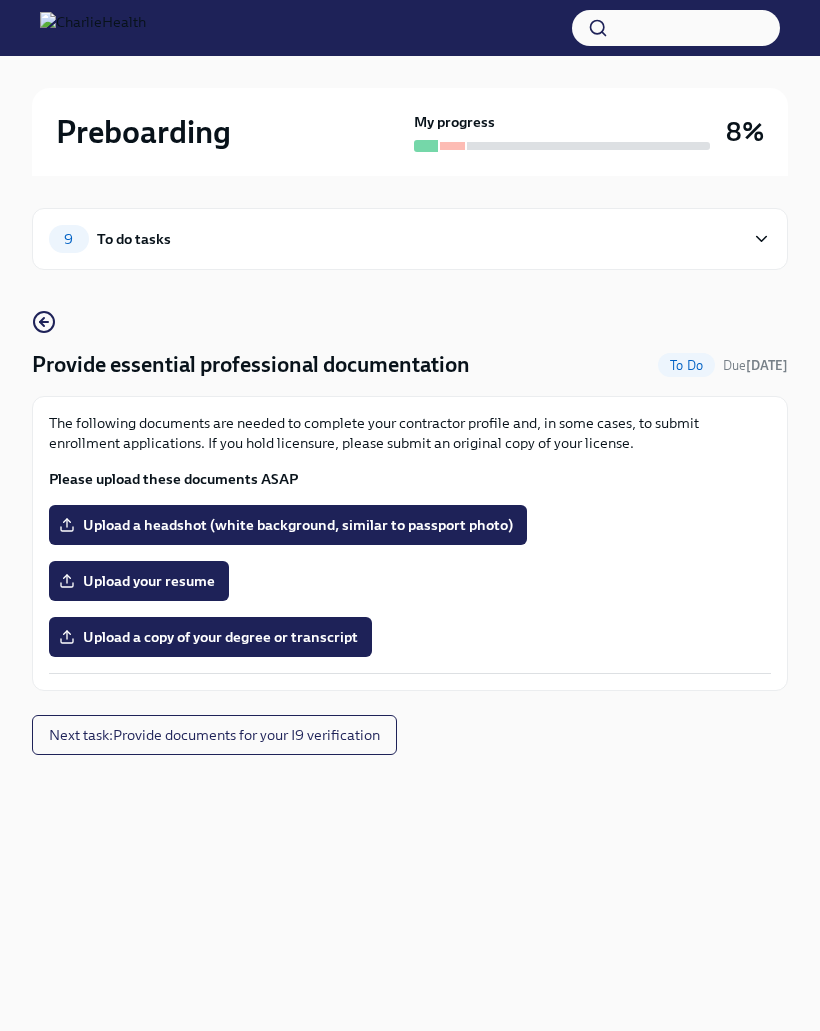 click on "Upload a headshot (white background, similar to passport photo)" at bounding box center [288, 525] 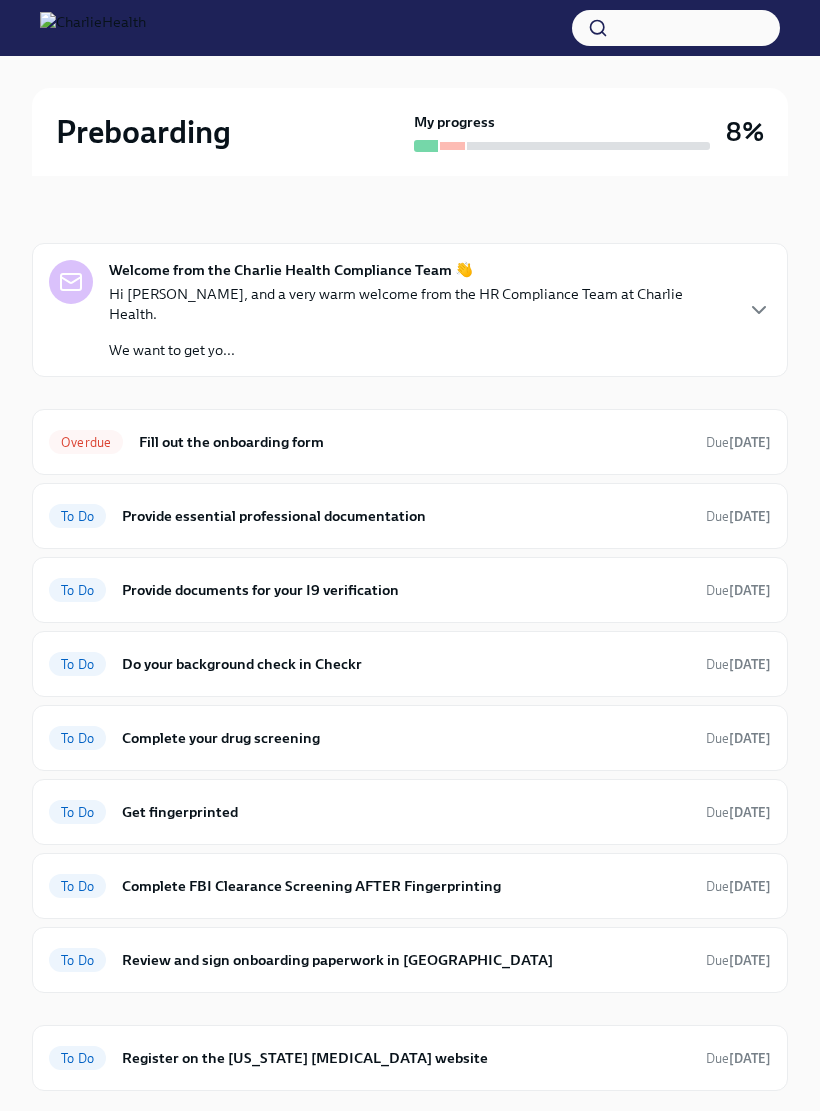 click on "Fill out the onboarding form" at bounding box center [414, 442] 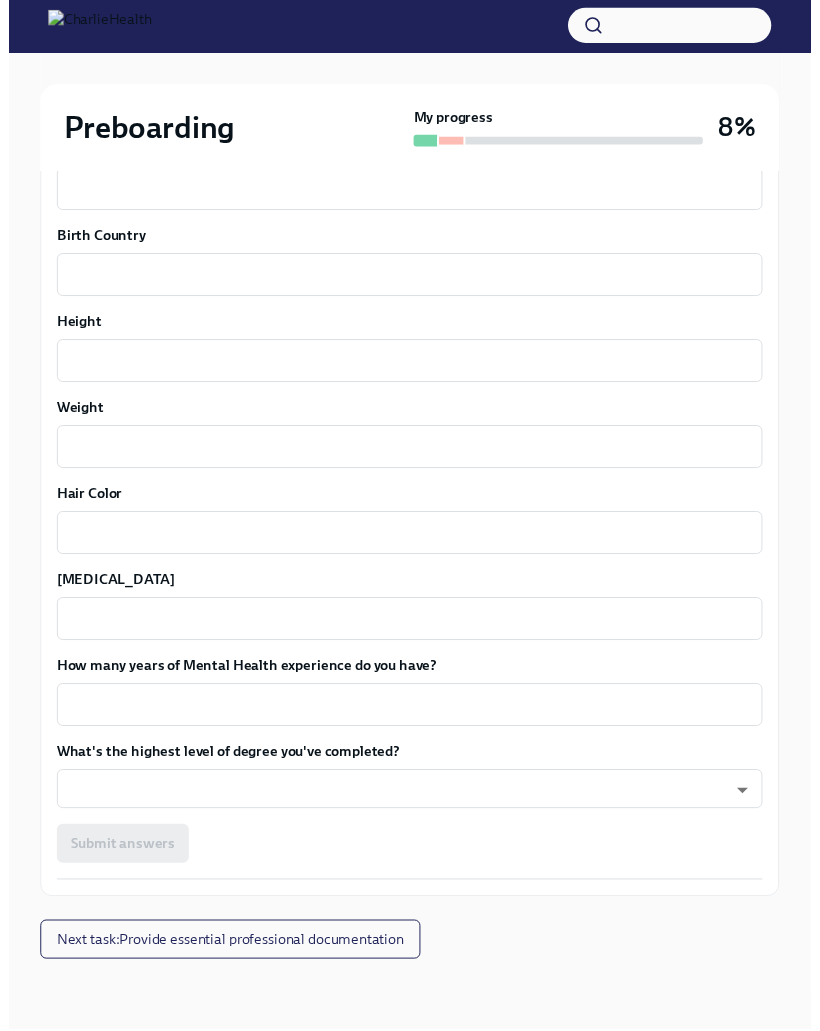 scroll, scrollTop: 1608, scrollLeft: 0, axis: vertical 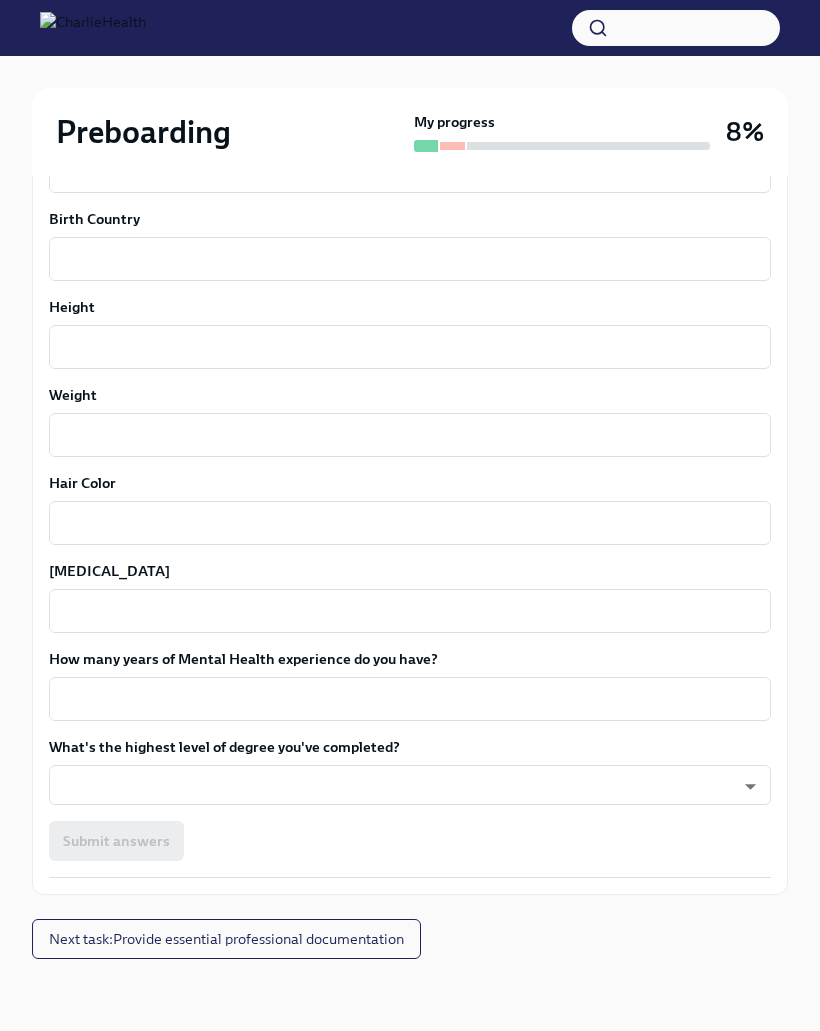 click on "Preboarding My progress 8% 1 Overdue tasks Fill out the onboarding form Overdue Due  today We need some info from you to start setting you up in payroll and other systems.  Please fill out this form ASAP  Please note each field needs to be completed in order for you to submit.
Note : Please fill out this form as accurately as possible. Several states require specific demographic information that we have to input on your behalf. We understand that some of these questions feel personal to answer, and we appreciate your understanding that this is required for compliance clearance. About you Your preferred first name x ​ Your legal last name x ​ Please provide any previous names/ aliases-put None if N/A x ​ Street Address 1 ​ Street Address 2 ​ Postal Code ​ City ​ State/Region ​ Country ​ Date of Birth (MM/DD/YYYY) x ​ Your Social Security Number x ​ Citizenship x ​ Race x ​ Ethnicity x ​ Gender x ​ Birth City and State x ​ Birth Country x ​ Height x ​ Weight x" at bounding box center (410, -289) 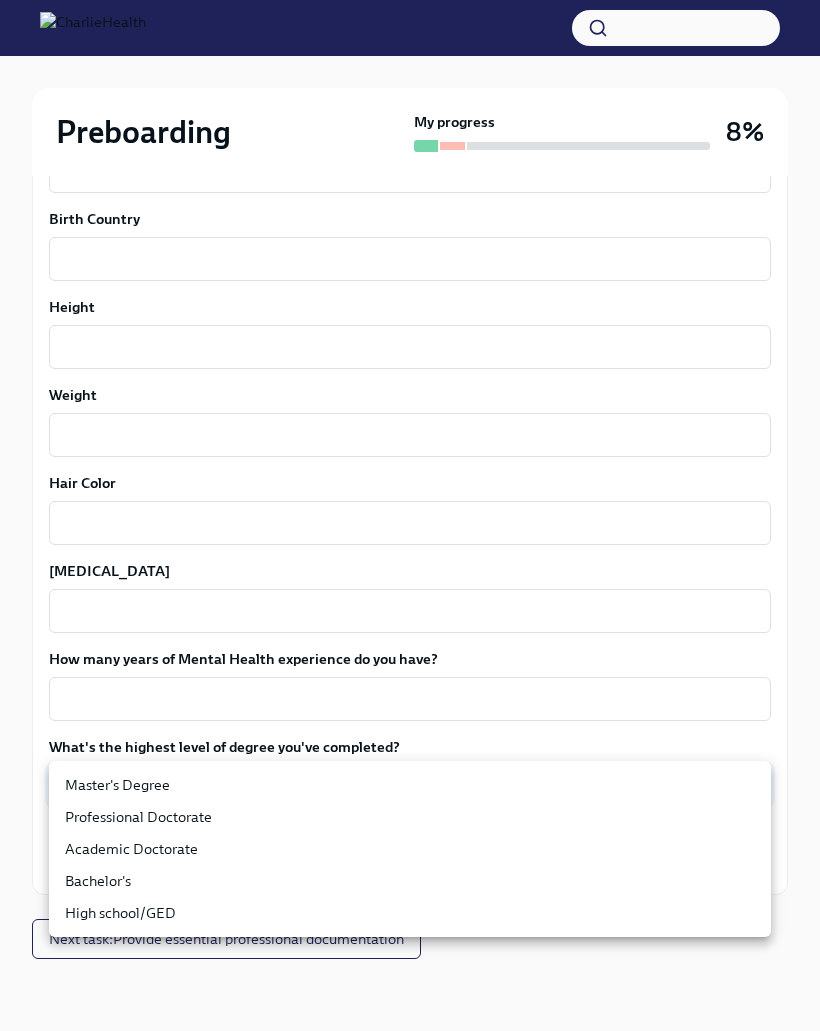 click on "Master's Degree" at bounding box center [410, 785] 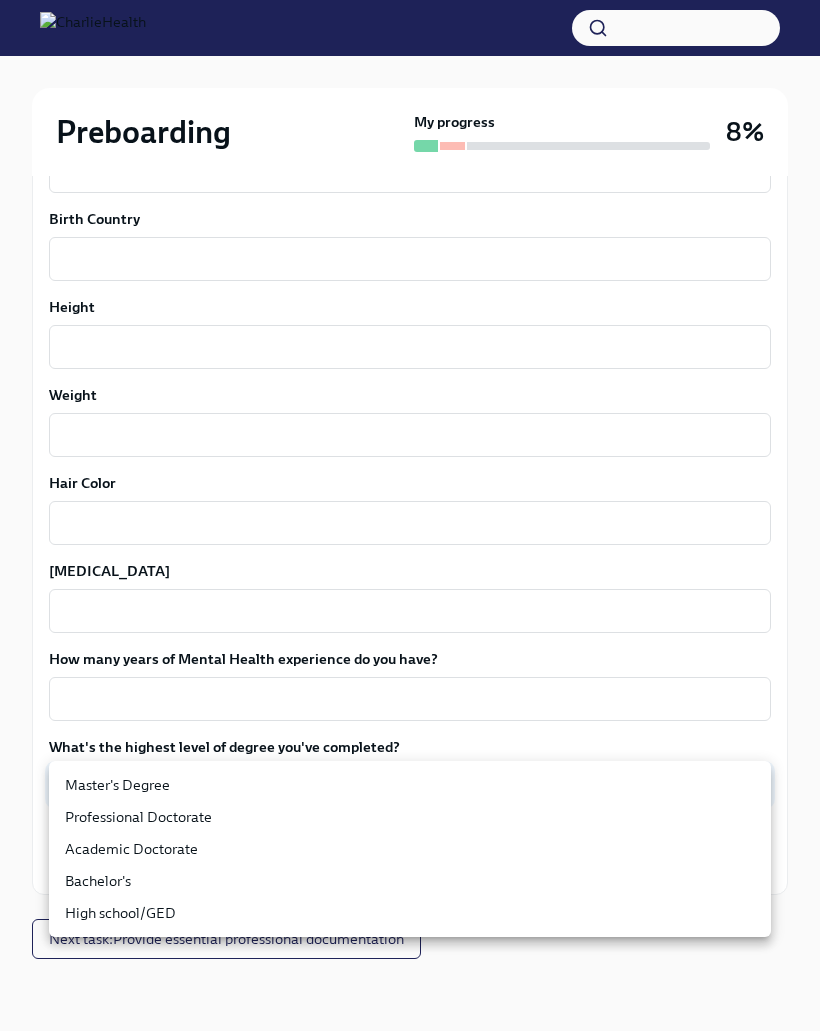type on "2vBr-ghkD" 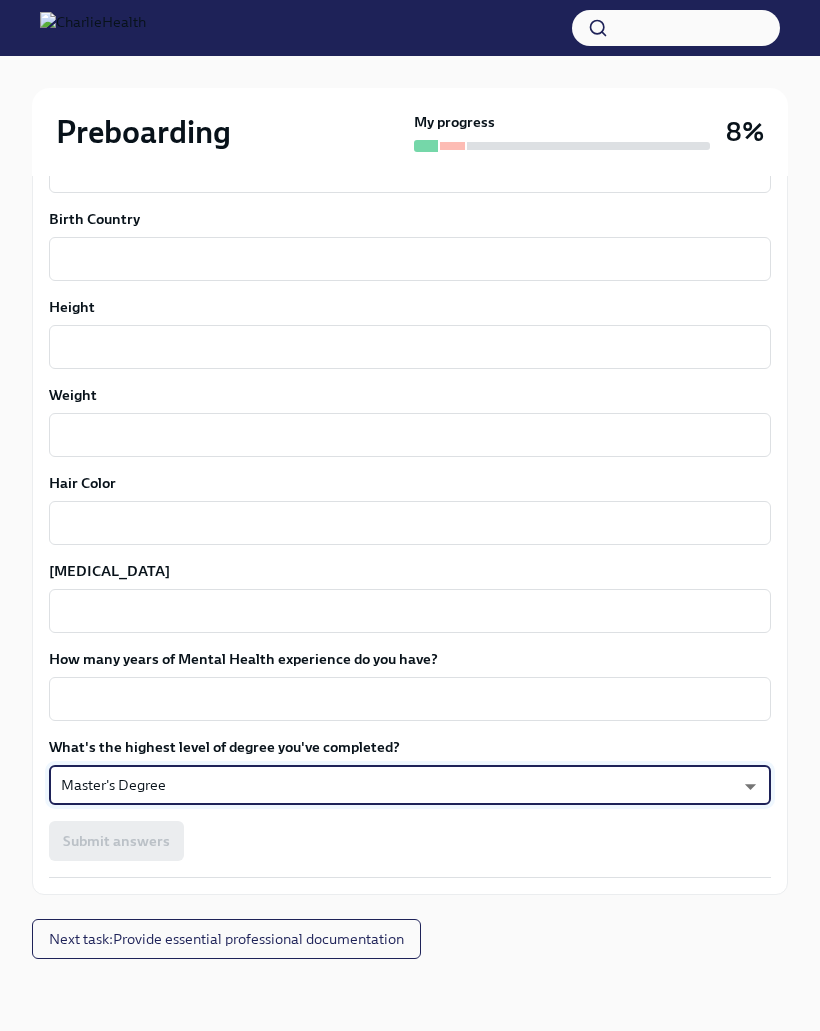 click on "How many years of Mental Health experience do you have?" at bounding box center (410, 699) 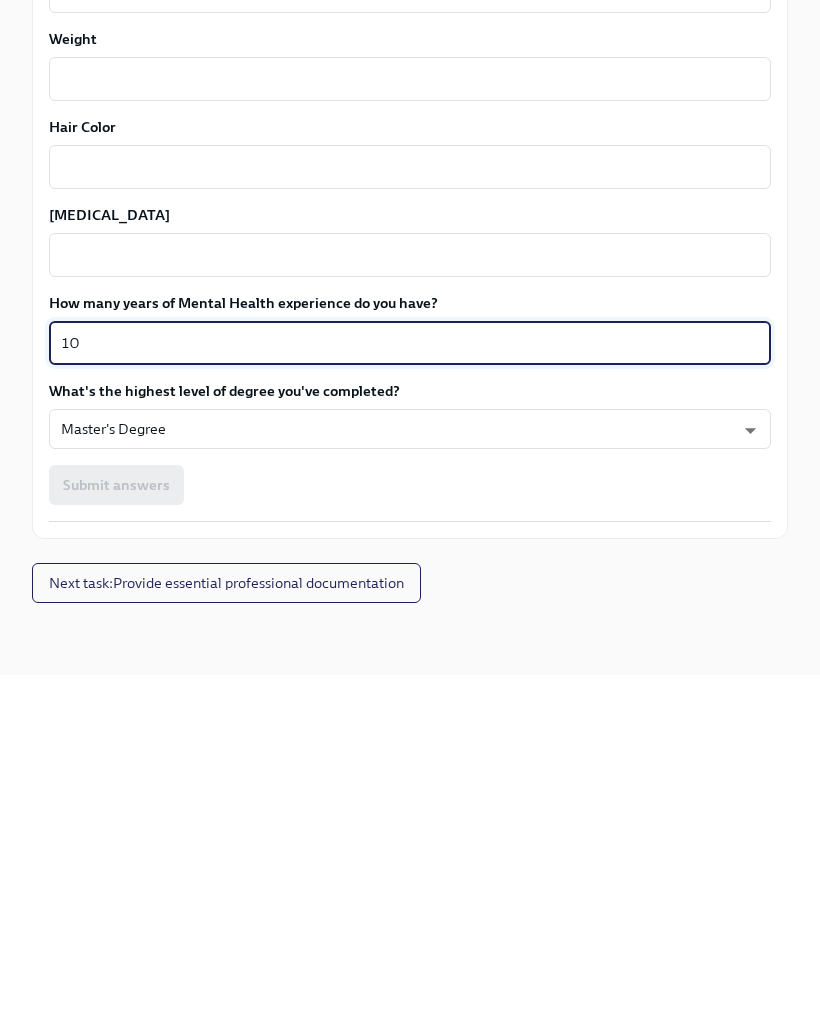 type on "10" 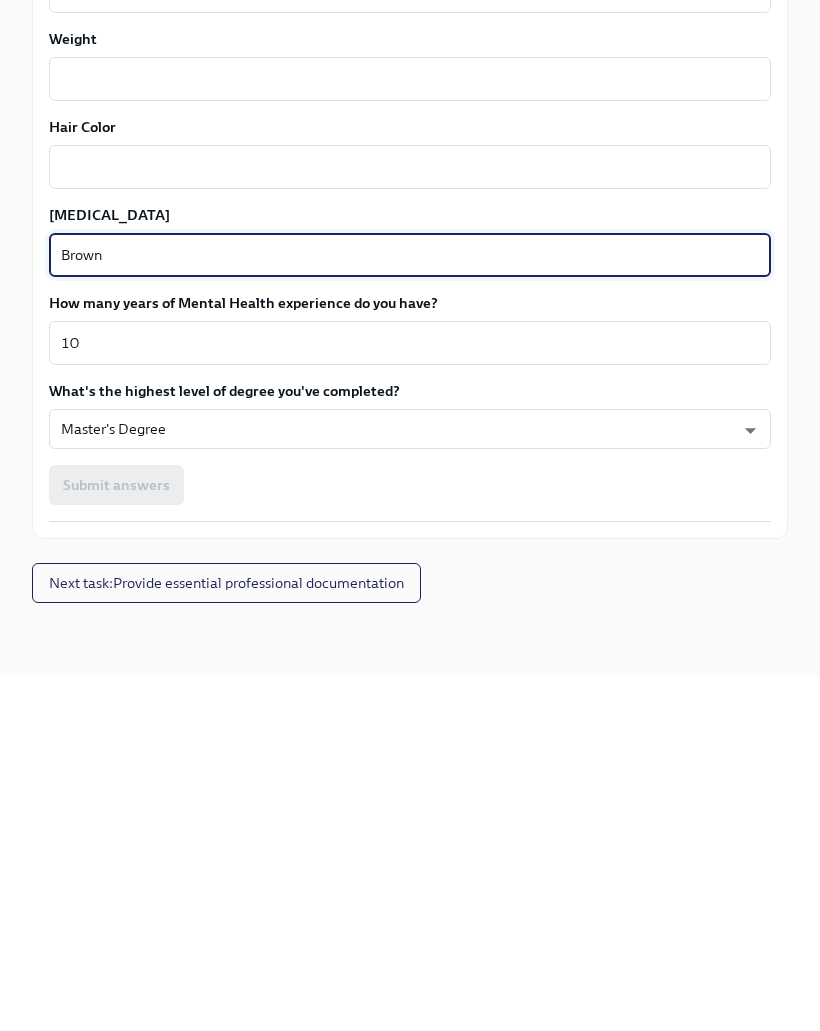 type on "Brown" 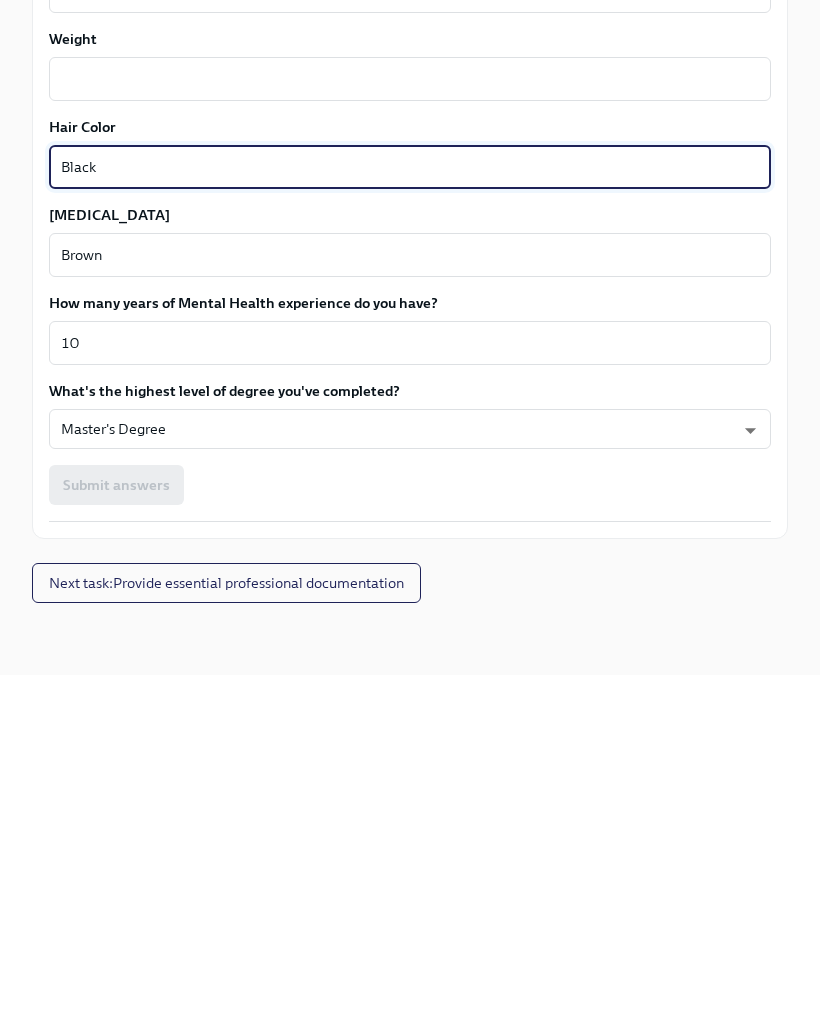 type on "Black" 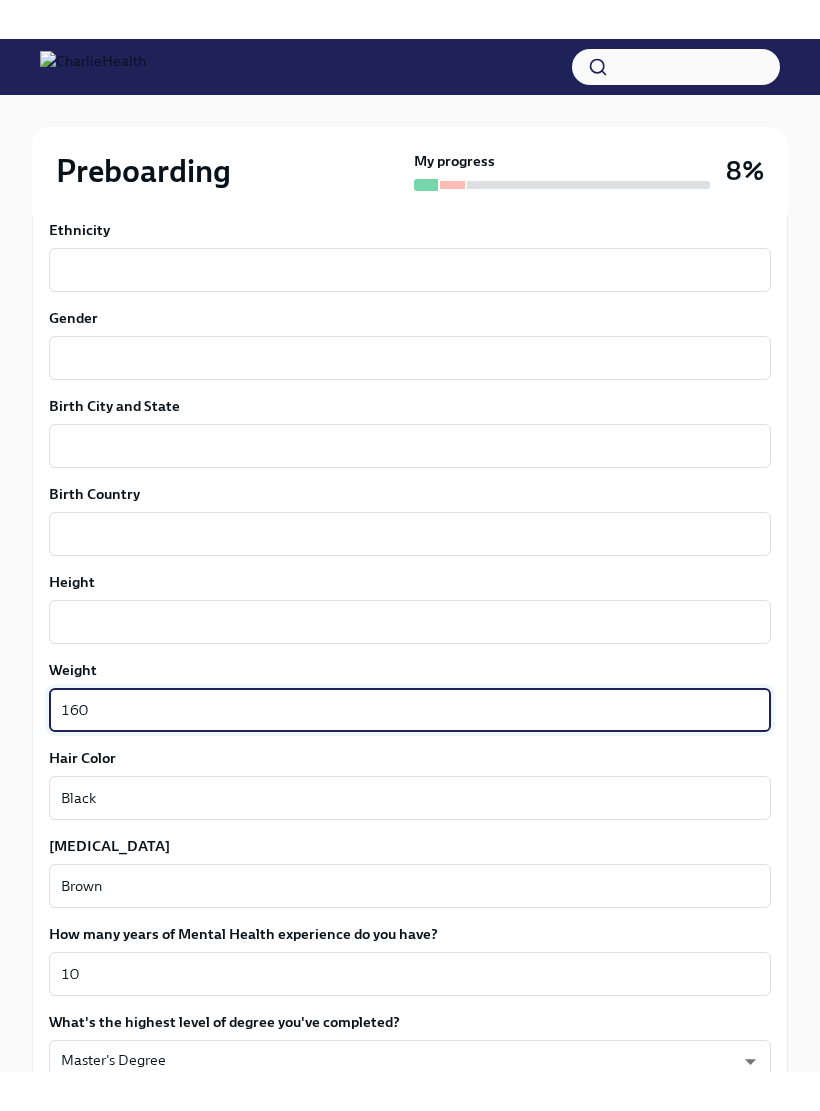 scroll, scrollTop: 1294, scrollLeft: 0, axis: vertical 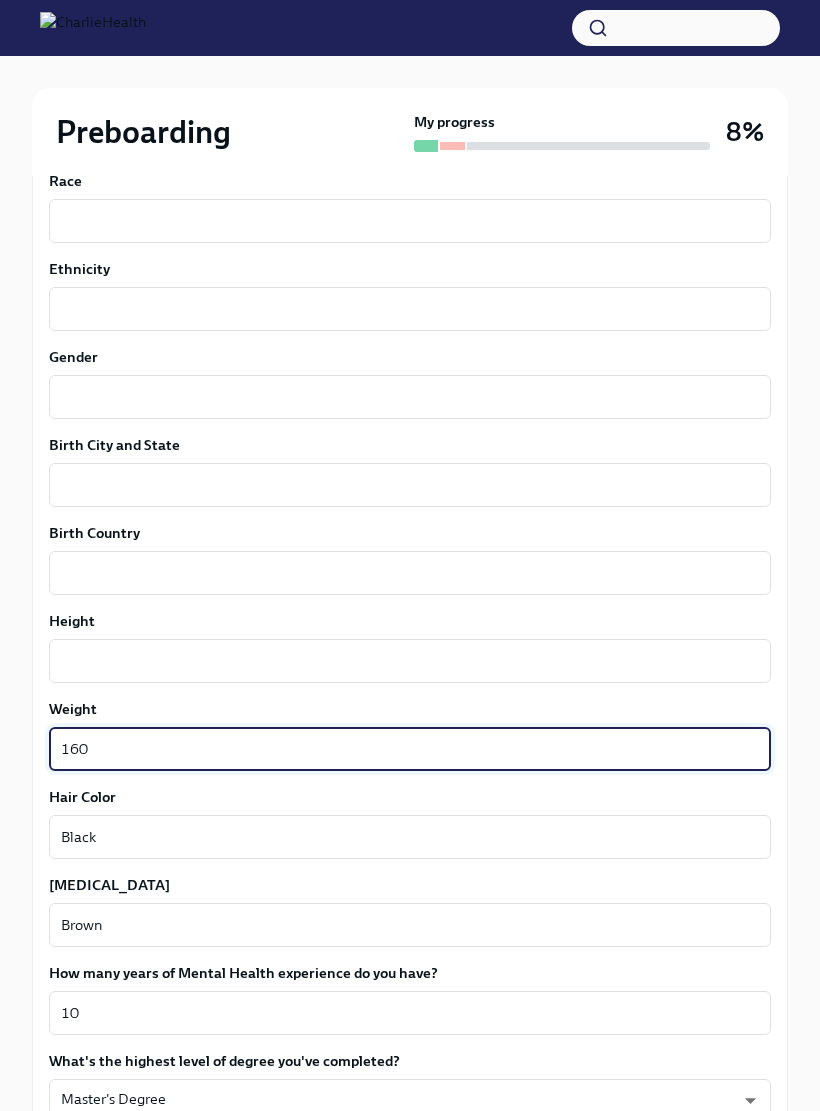 type on "160" 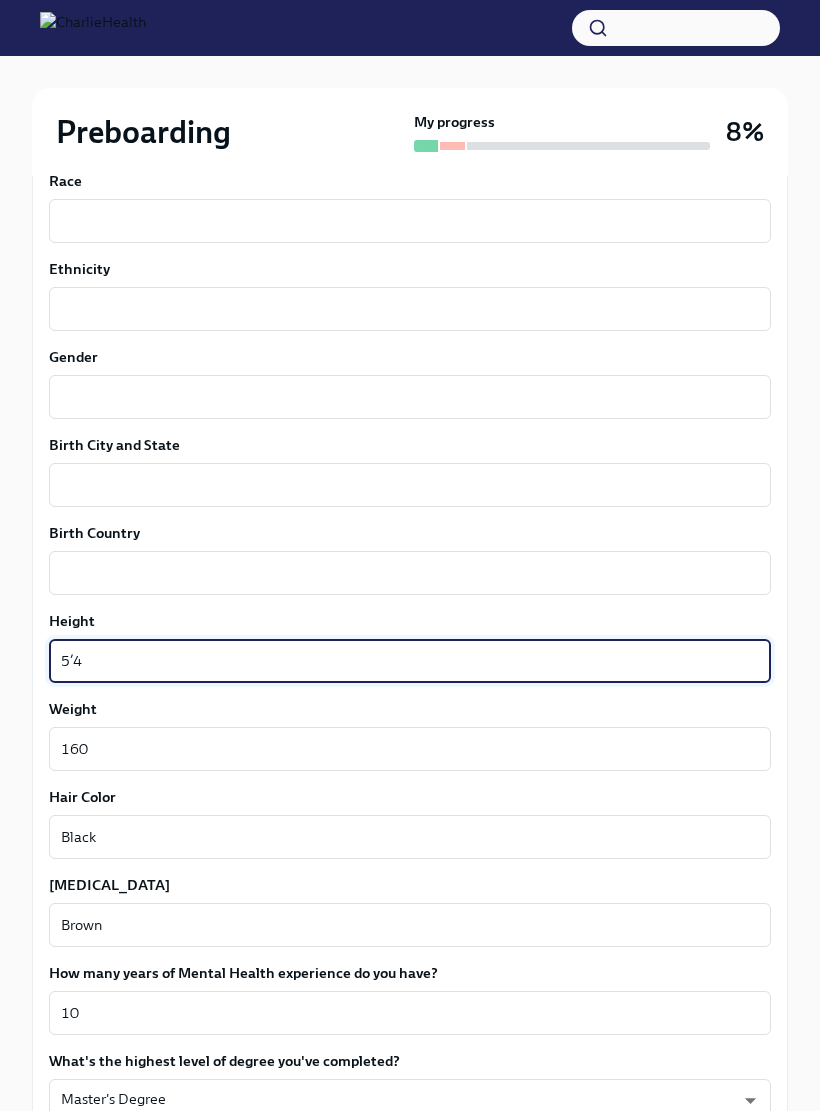 type on "5’4" 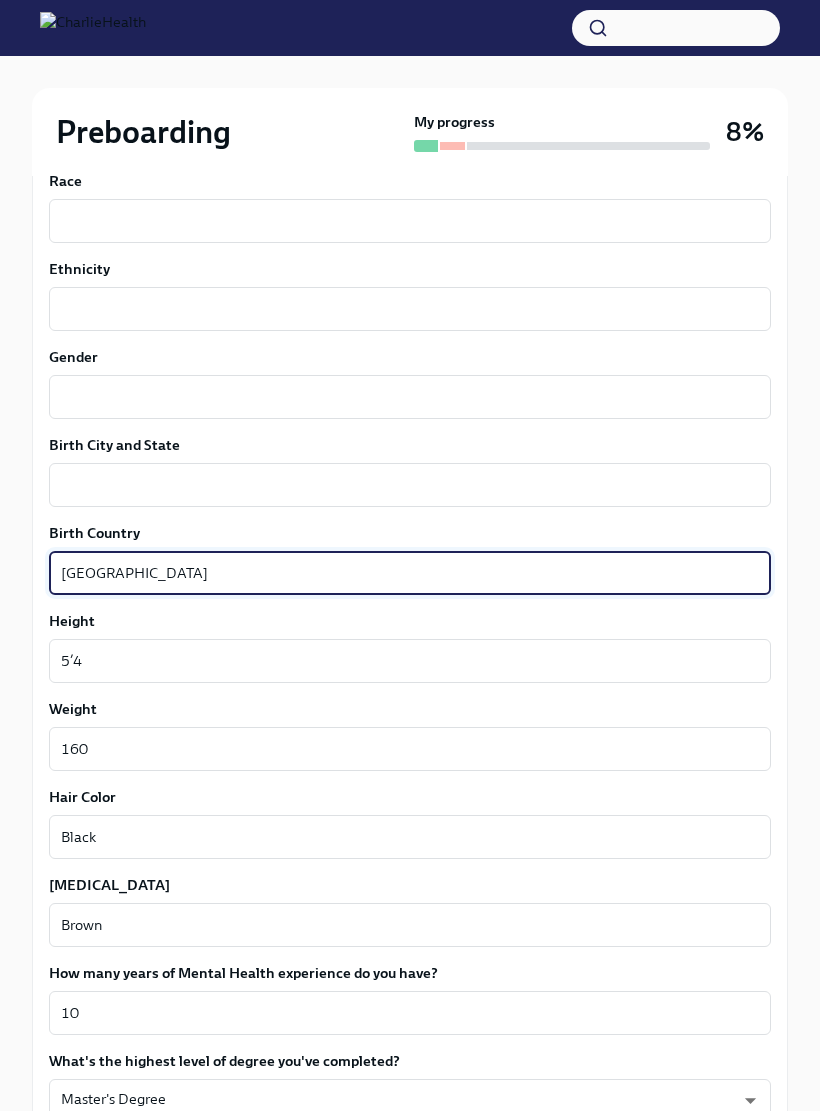 type on "[GEOGRAPHIC_DATA]" 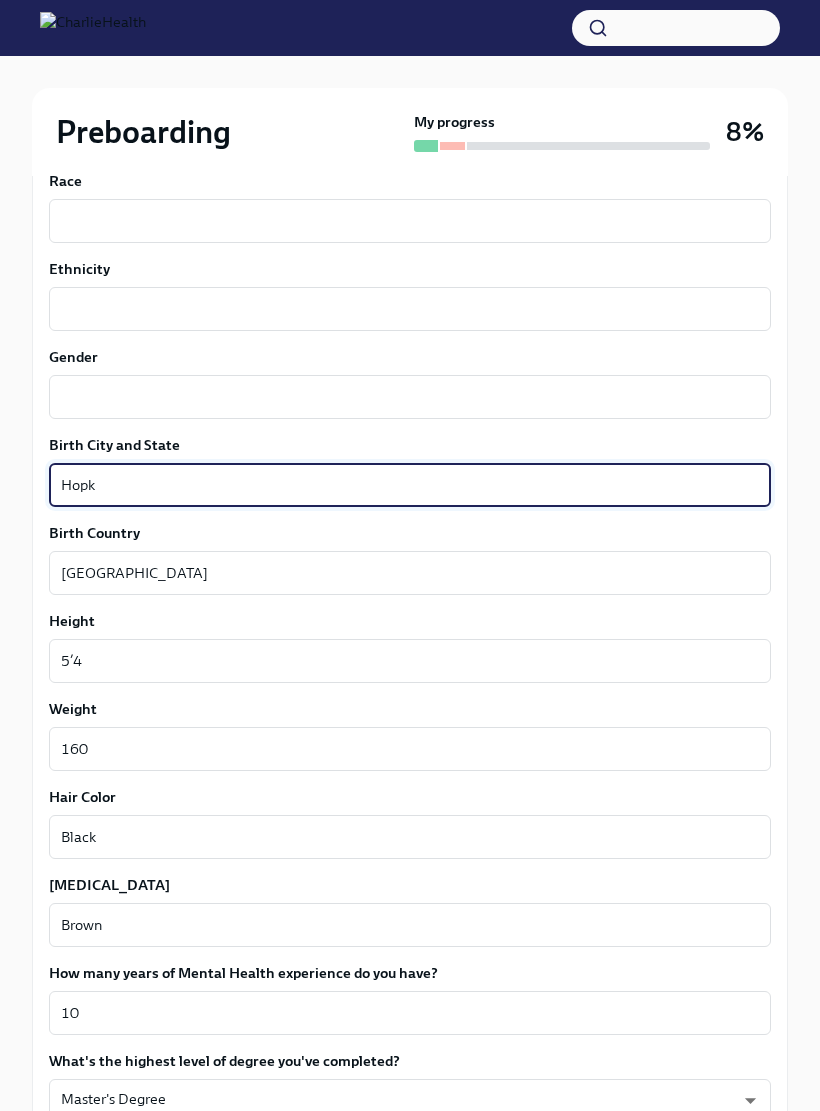 type on "Hopk" 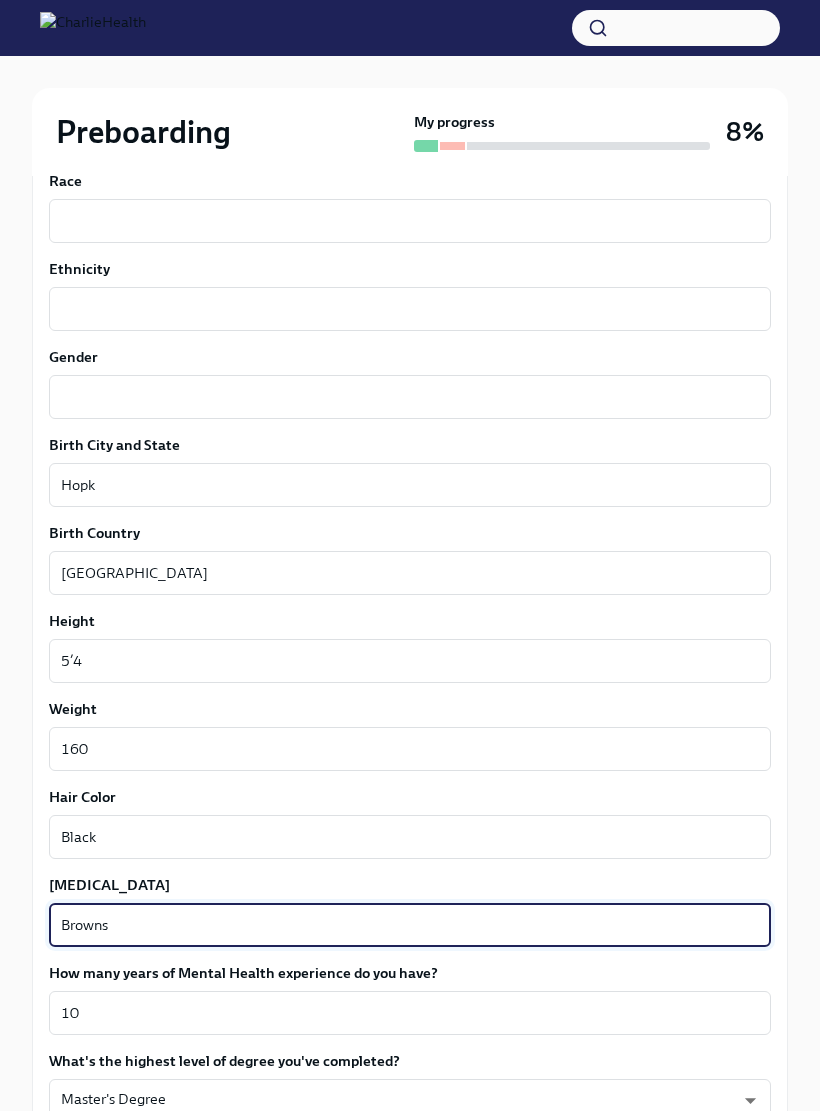 scroll, scrollTop: 1485, scrollLeft: 0, axis: vertical 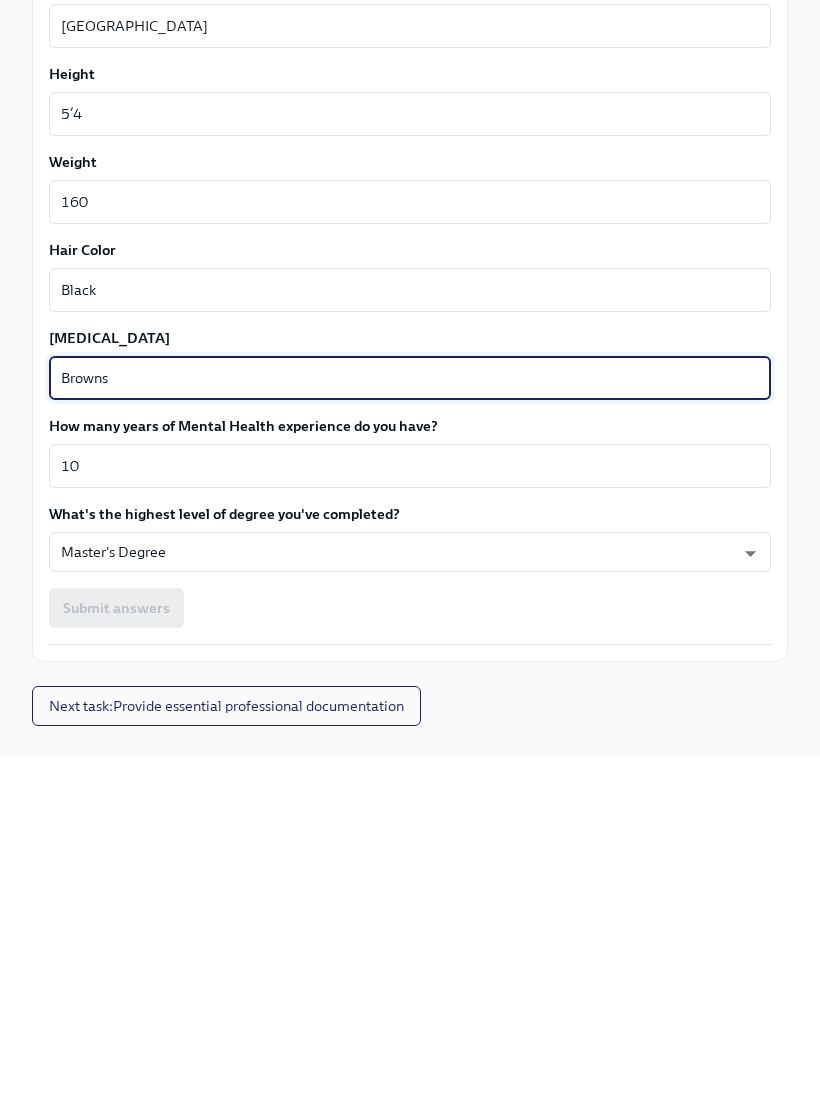 type on "Brown" 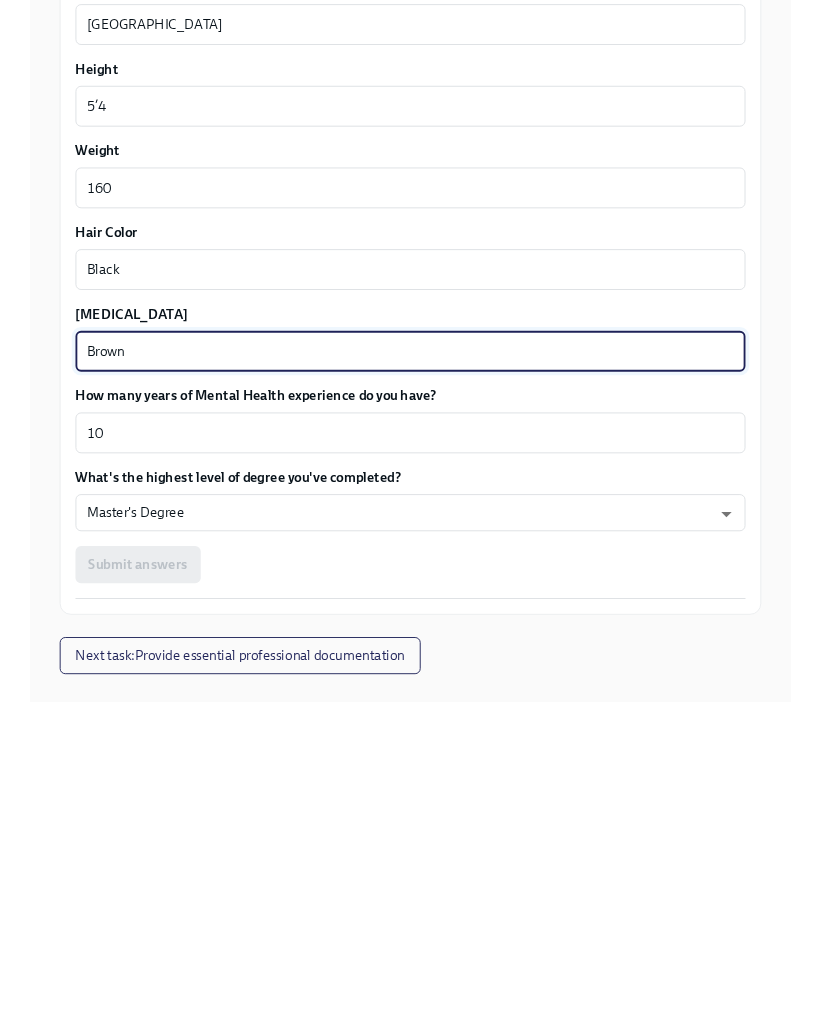 scroll, scrollTop: 1527, scrollLeft: 0, axis: vertical 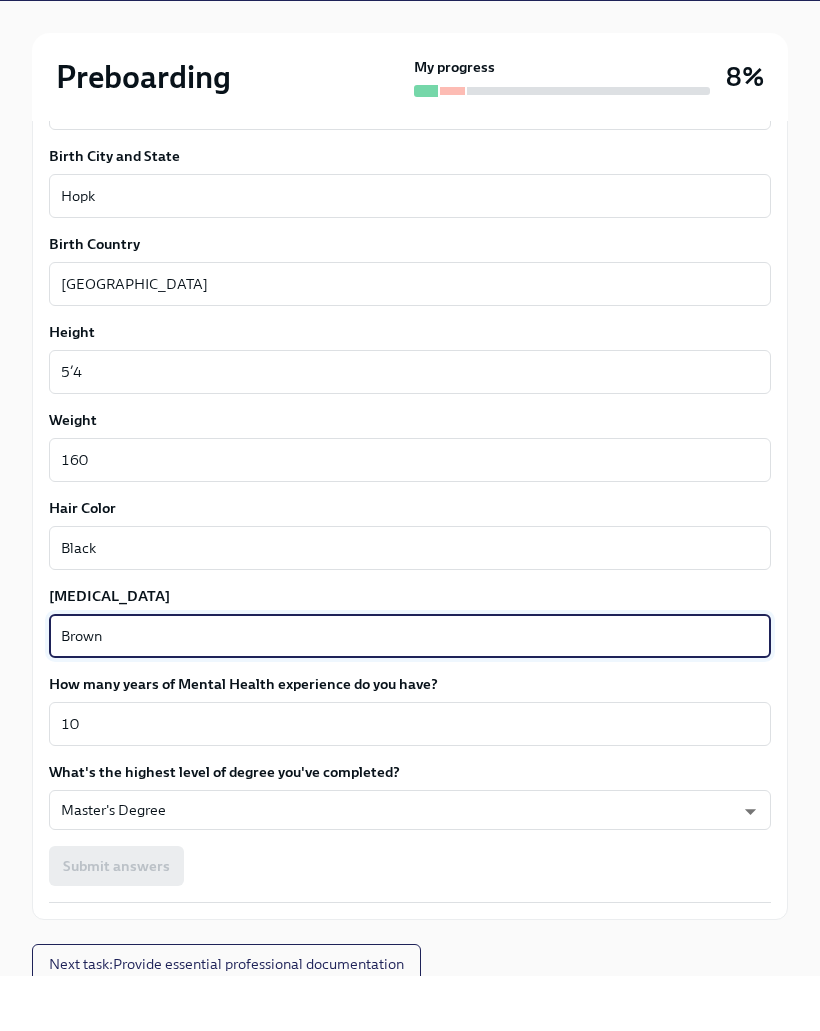 click on "Hopk" at bounding box center [410, 252] 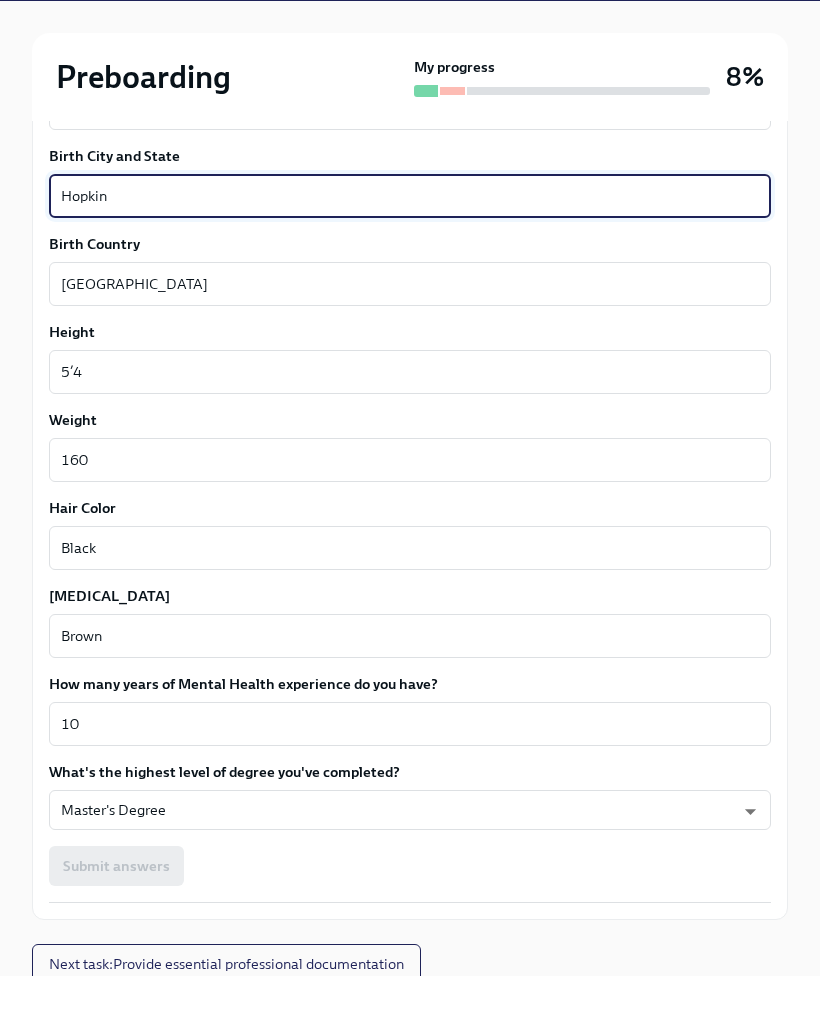 click on "Submit answers" at bounding box center (410, 922) 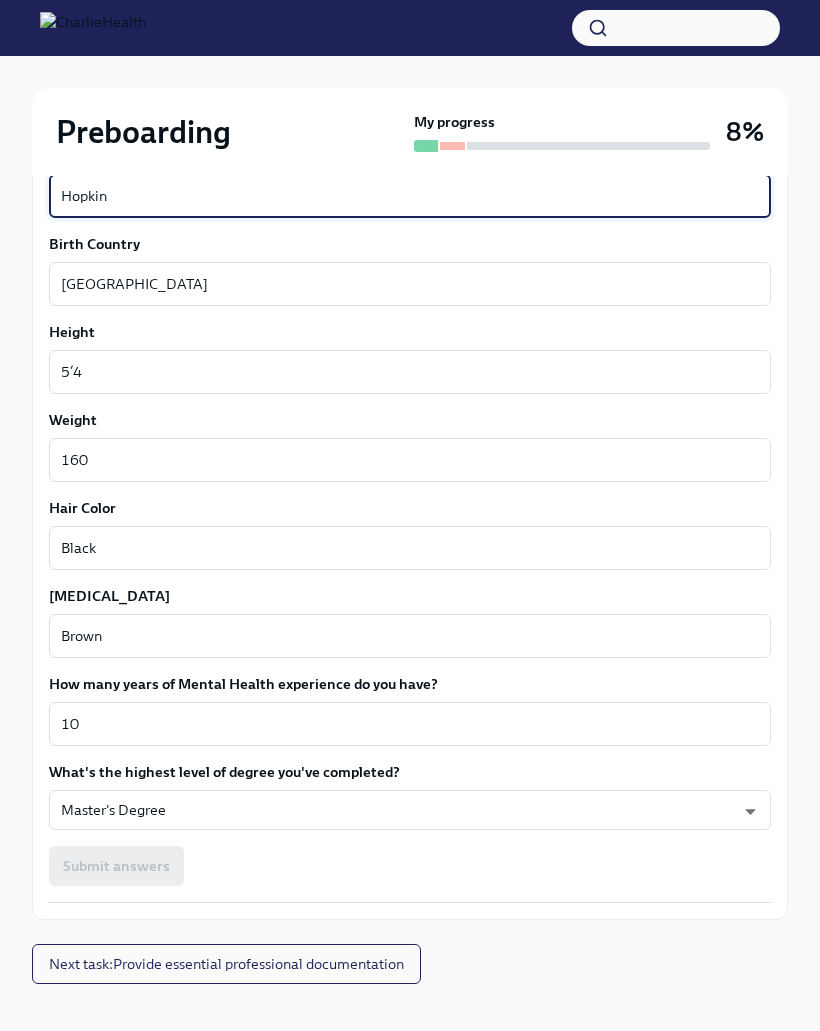 click on "Preboarding My progress 8% 1 Overdue tasks Fill out the onboarding form Overdue Due  today We need some info from you to start setting you up in payroll and other systems.  Please fill out this form ASAP  Please note each field needs to be completed in order for you to submit.
Note : Please fill out this form as accurately as possible. Several states require specific demographic information that we have to input on your behalf. We understand that some of these questions feel personal to answer, and we appreciate your understanding that this is required for compliance clearance. About you Your preferred first name x ​ Your legal last name x ​ Please provide any previous names/ aliases-put None if N/A x ​ Street Address 1 ​ Street Address 2 ​ Postal Code ​ City ​ State/Region ​ Country ​ Date of Birth (MM/DD/YYYY) x ​ Your Social Security Number x ​ Citizenship x ​ Race x ​ Ethnicity x ​ Gender x ​ Birth City and State Hopkin x ​ Birth Country USA x ​ Height x x" at bounding box center (410, -264) 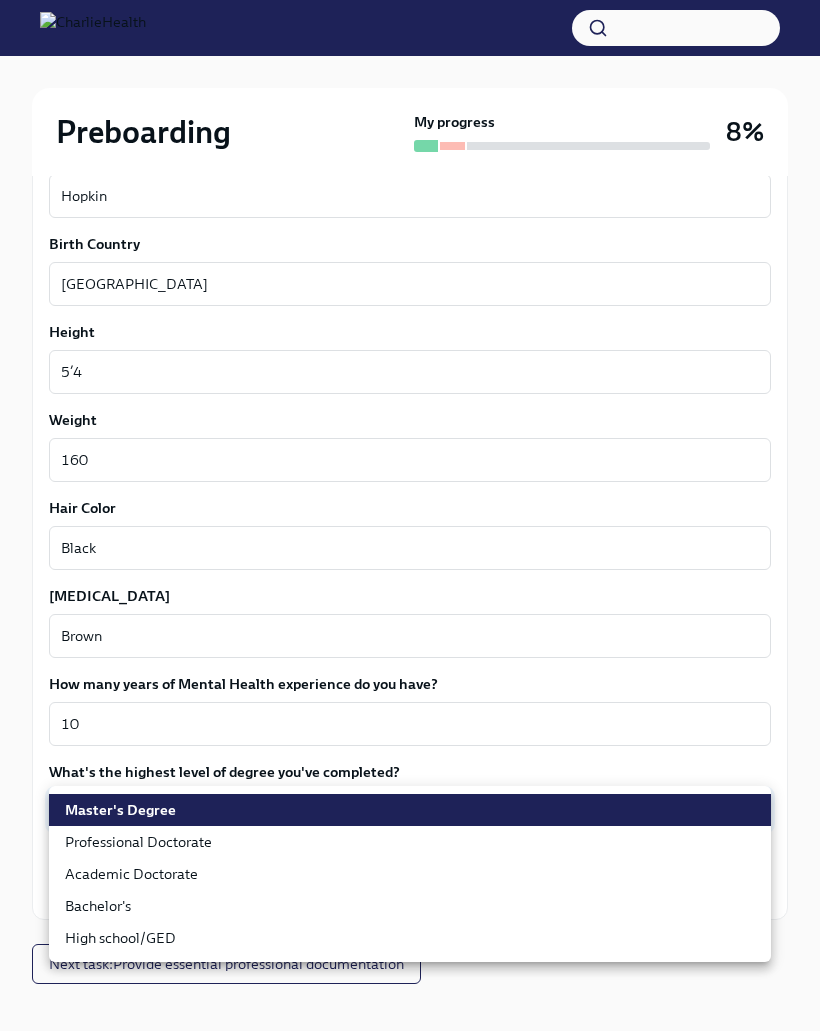 click at bounding box center [410, 515] 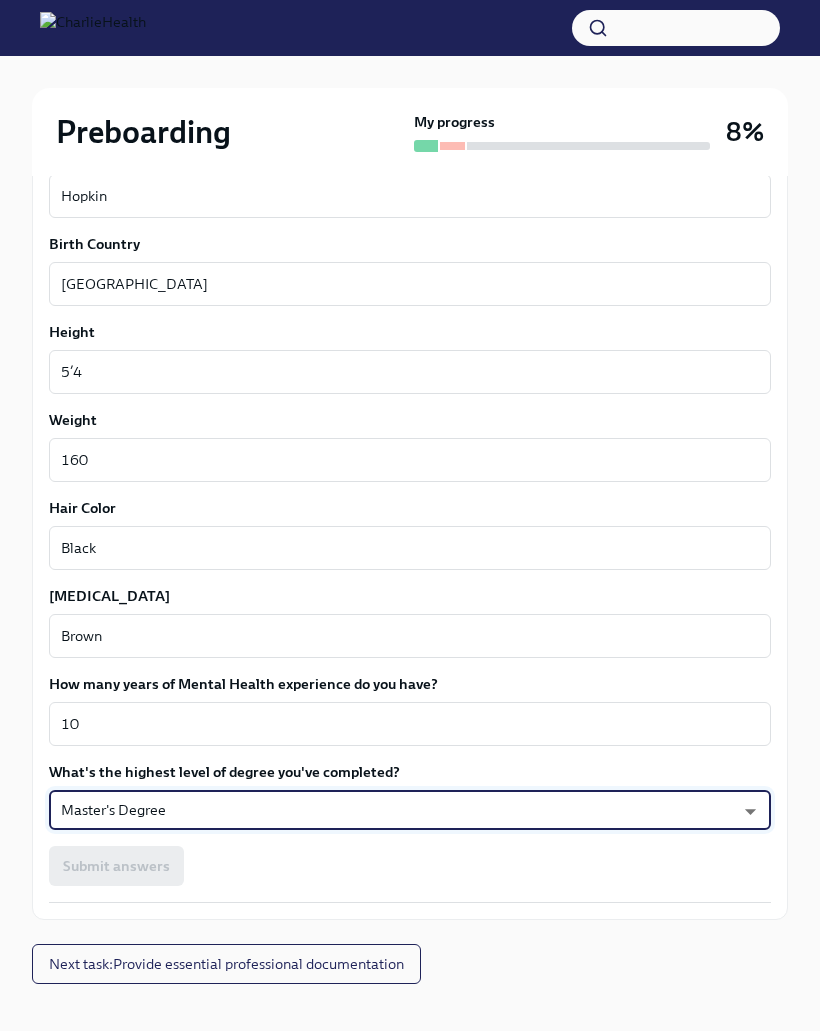 click on "Hopkin" at bounding box center (410, 196) 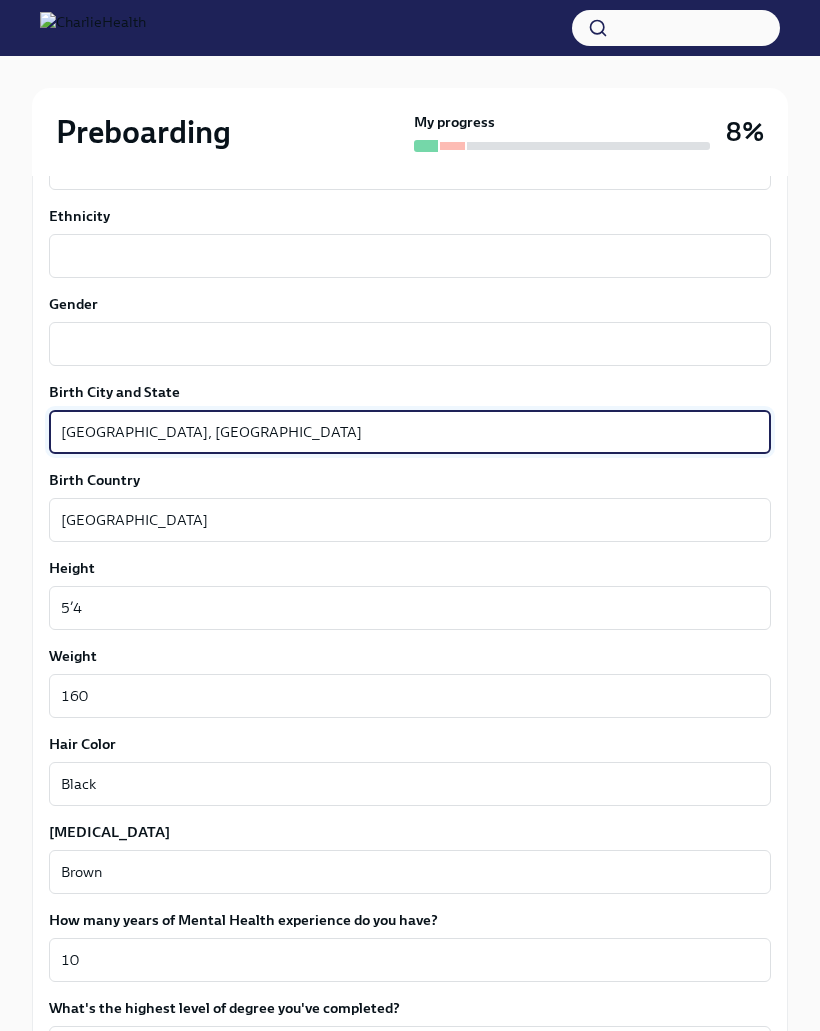 scroll, scrollTop: 1271, scrollLeft: 0, axis: vertical 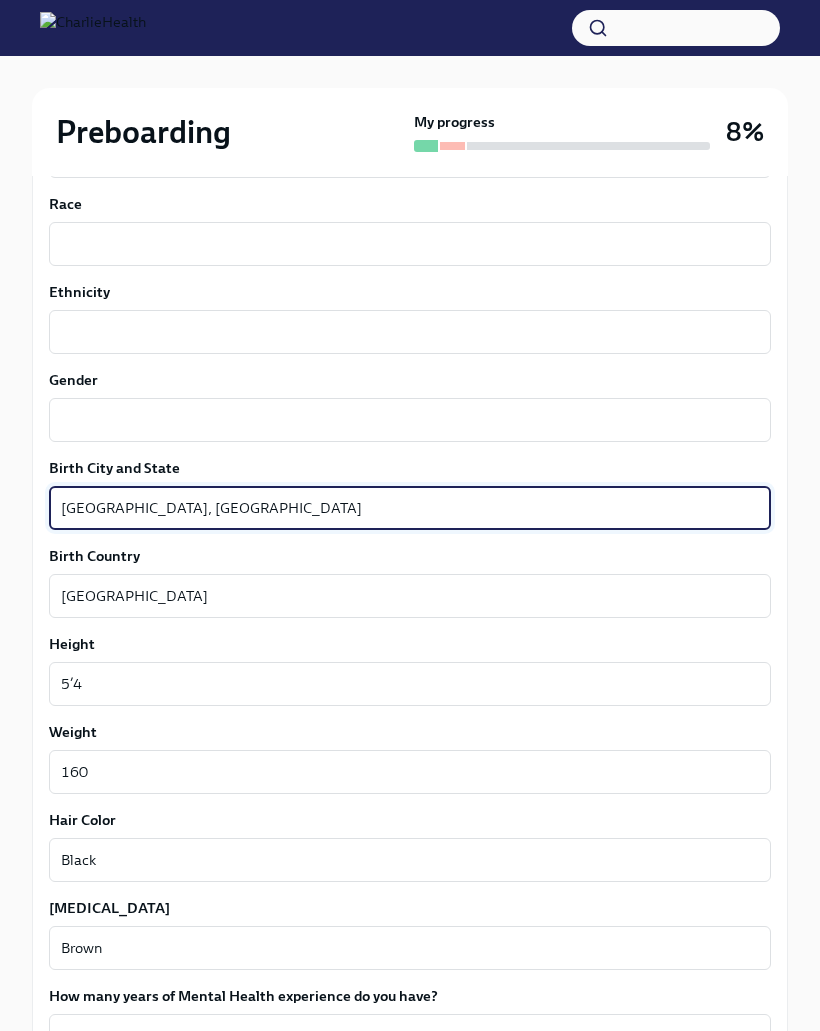 type on "Hopkinsville, Ky" 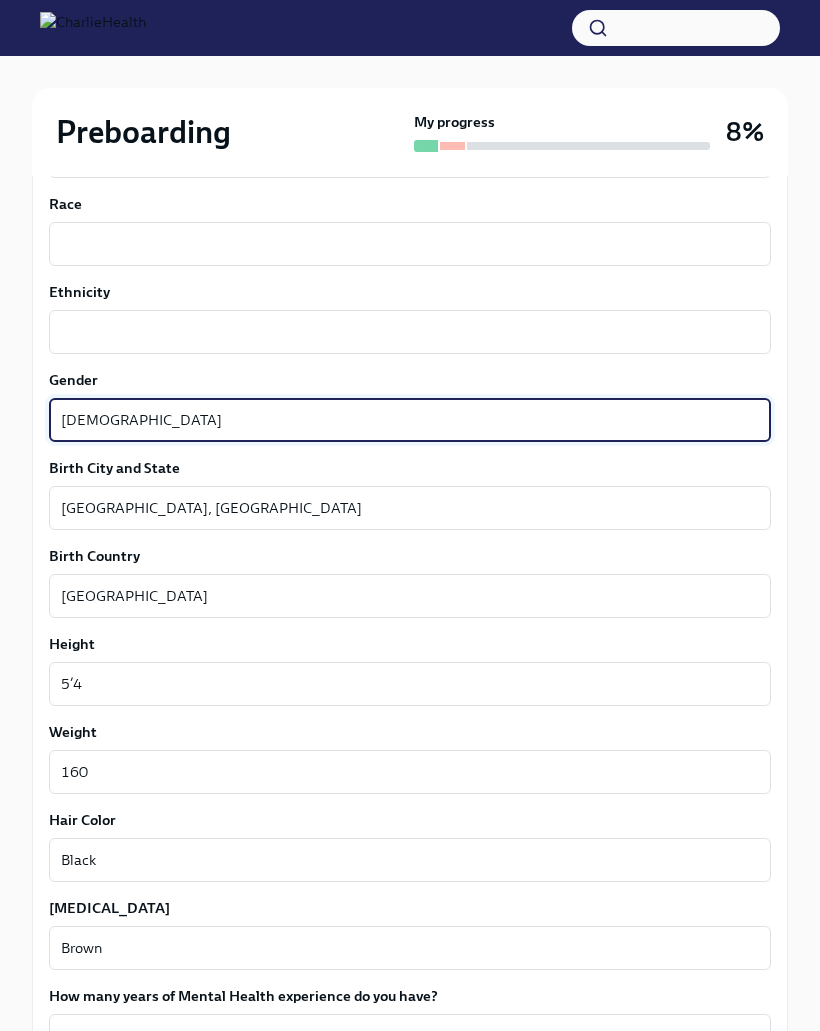 type on "[DEMOGRAPHIC_DATA]" 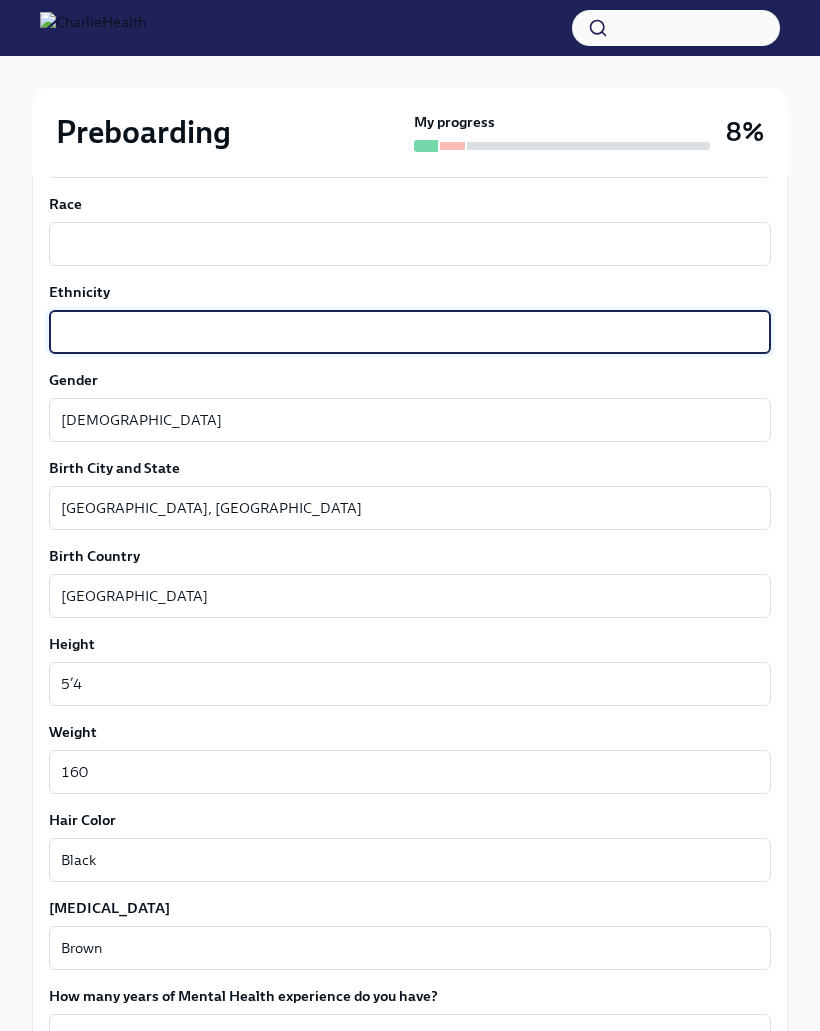 click on "Race" at bounding box center (410, 244) 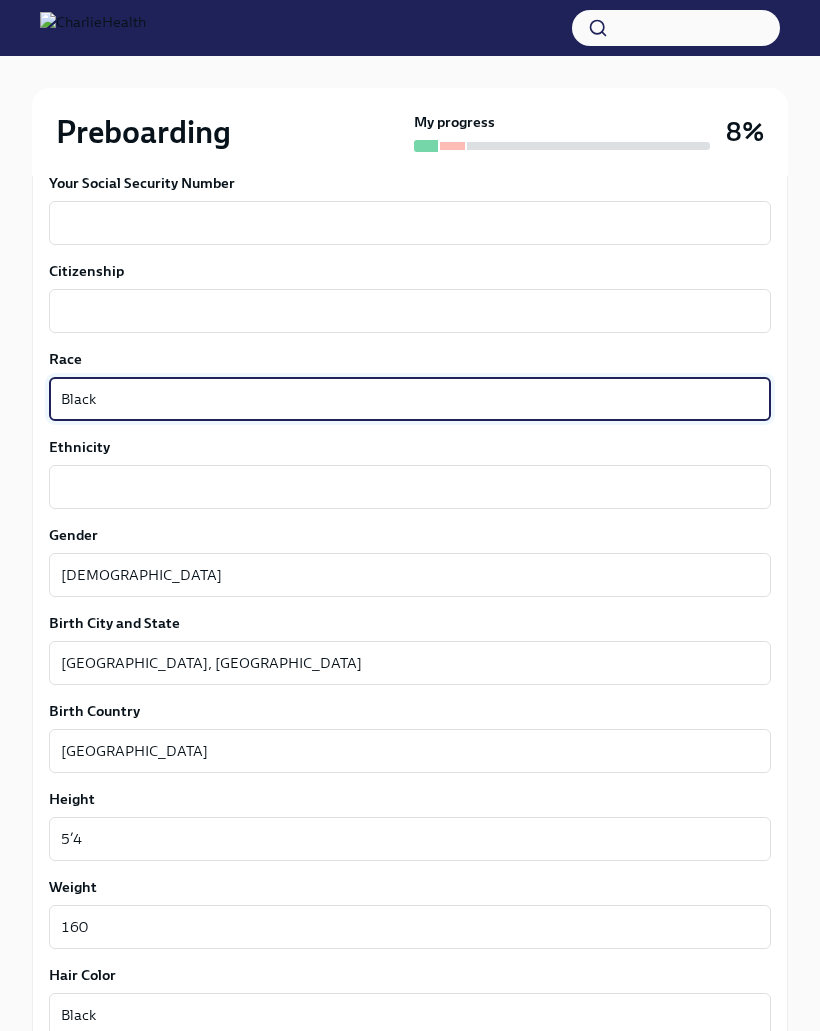 scroll, scrollTop: 1099, scrollLeft: 0, axis: vertical 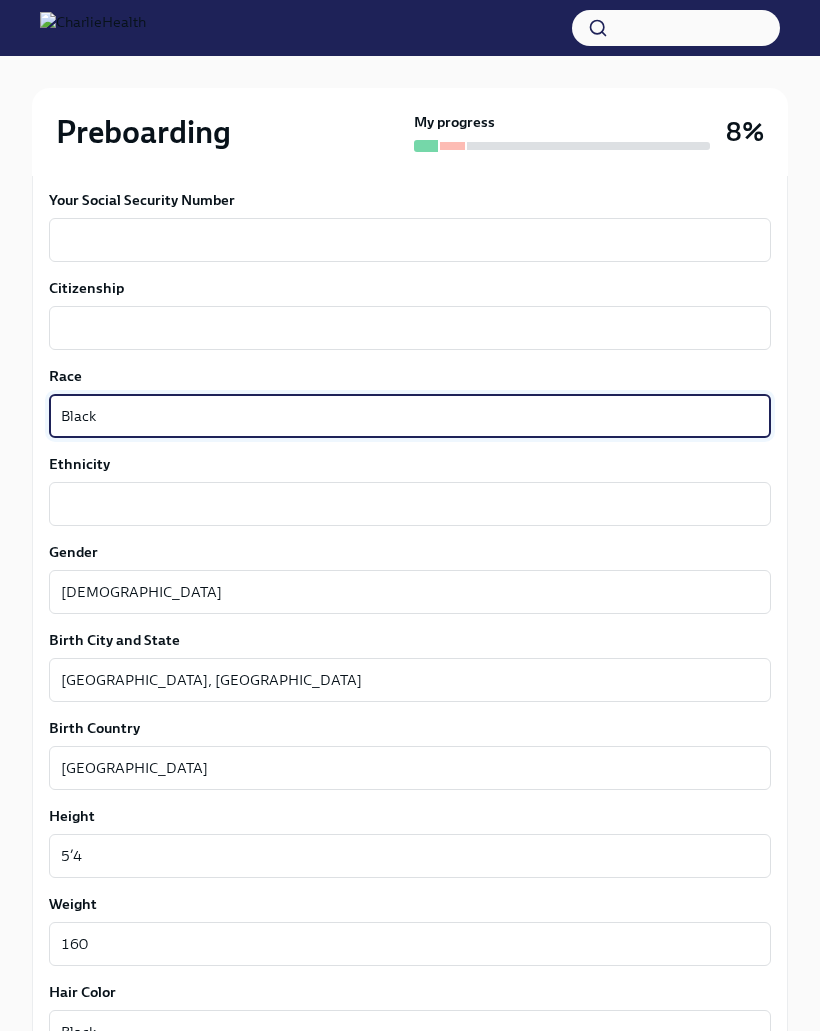 type on "Black" 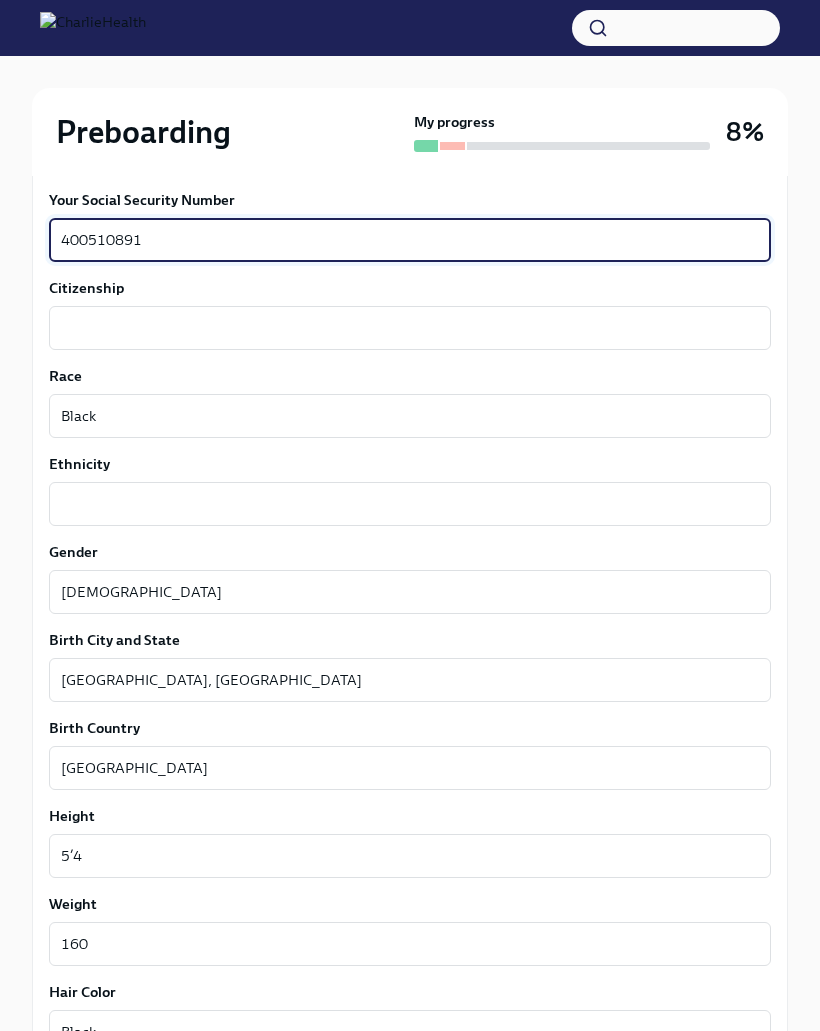 type on "400510891" 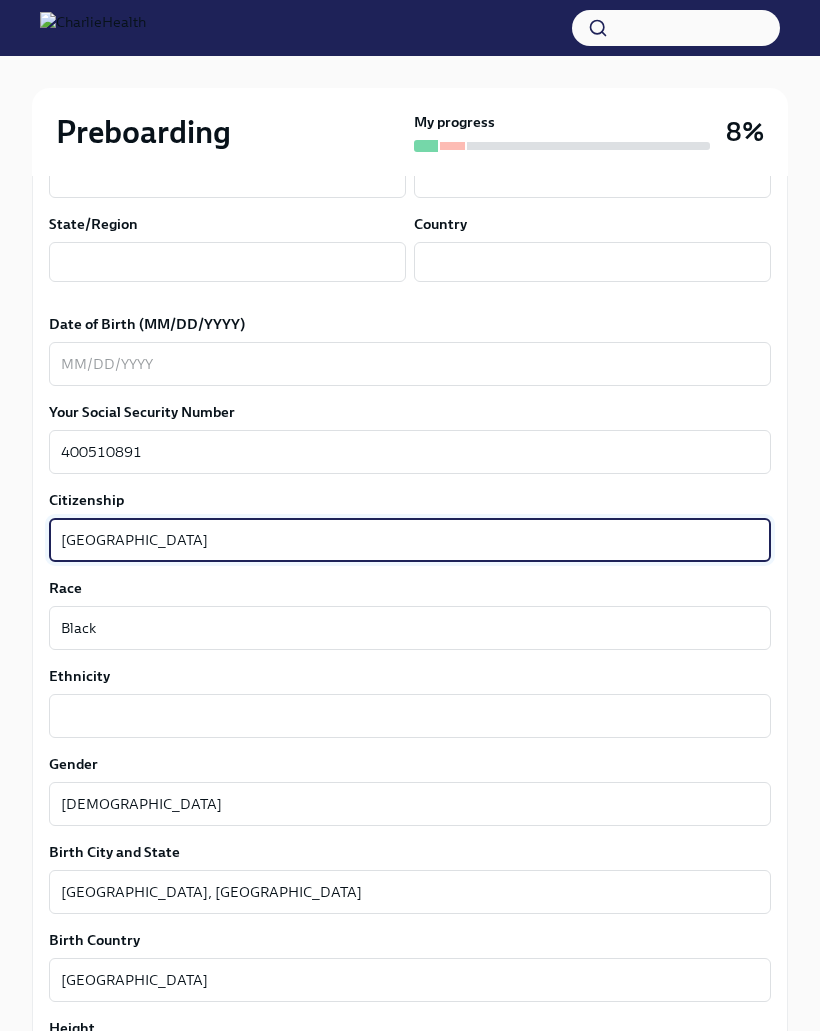 scroll, scrollTop: 848, scrollLeft: 0, axis: vertical 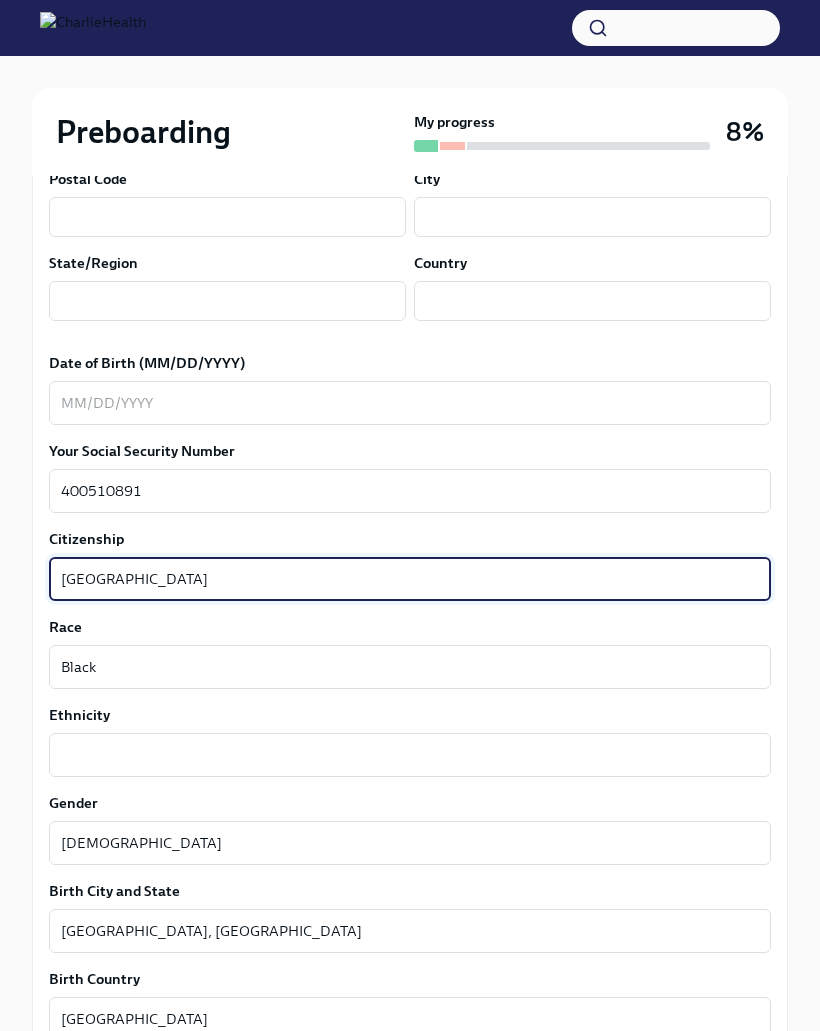 type on "[GEOGRAPHIC_DATA]" 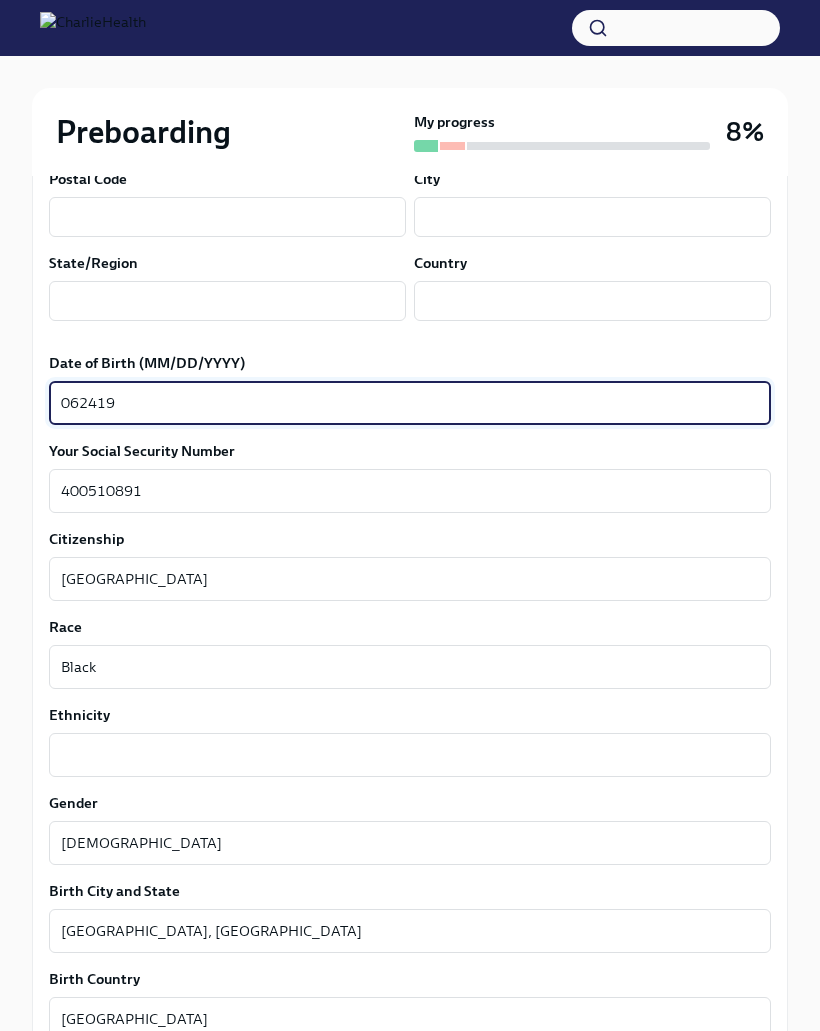 type on "062419" 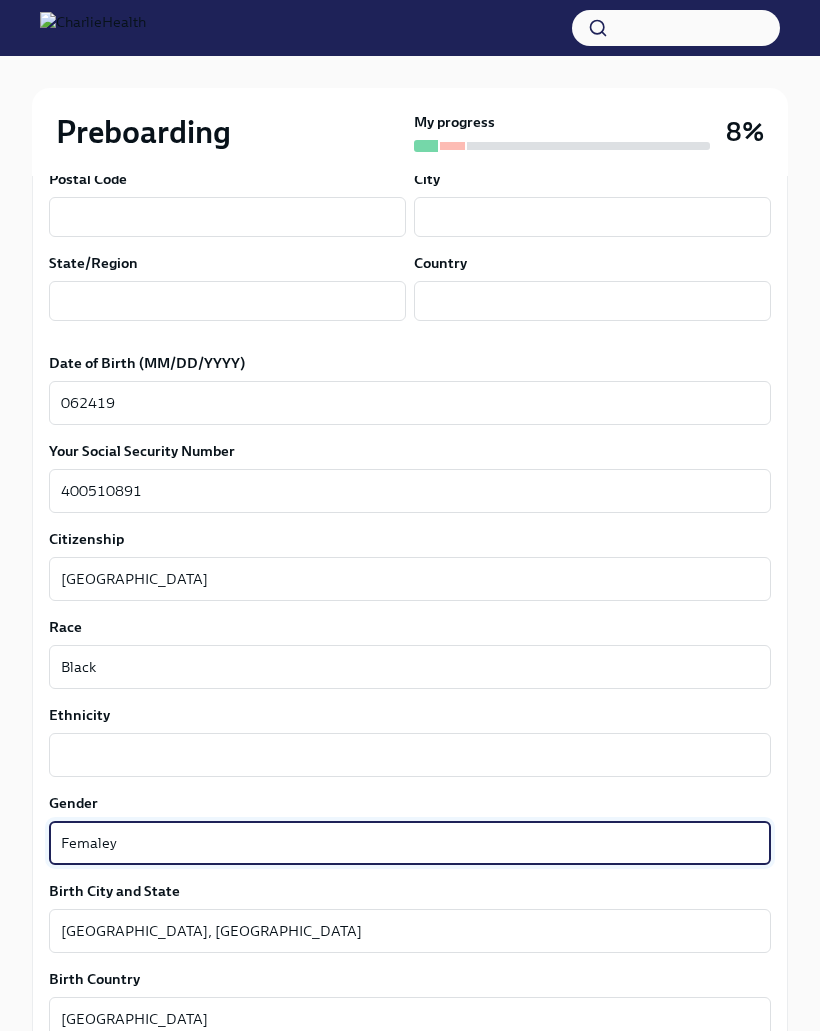 scroll, scrollTop: 997, scrollLeft: 0, axis: vertical 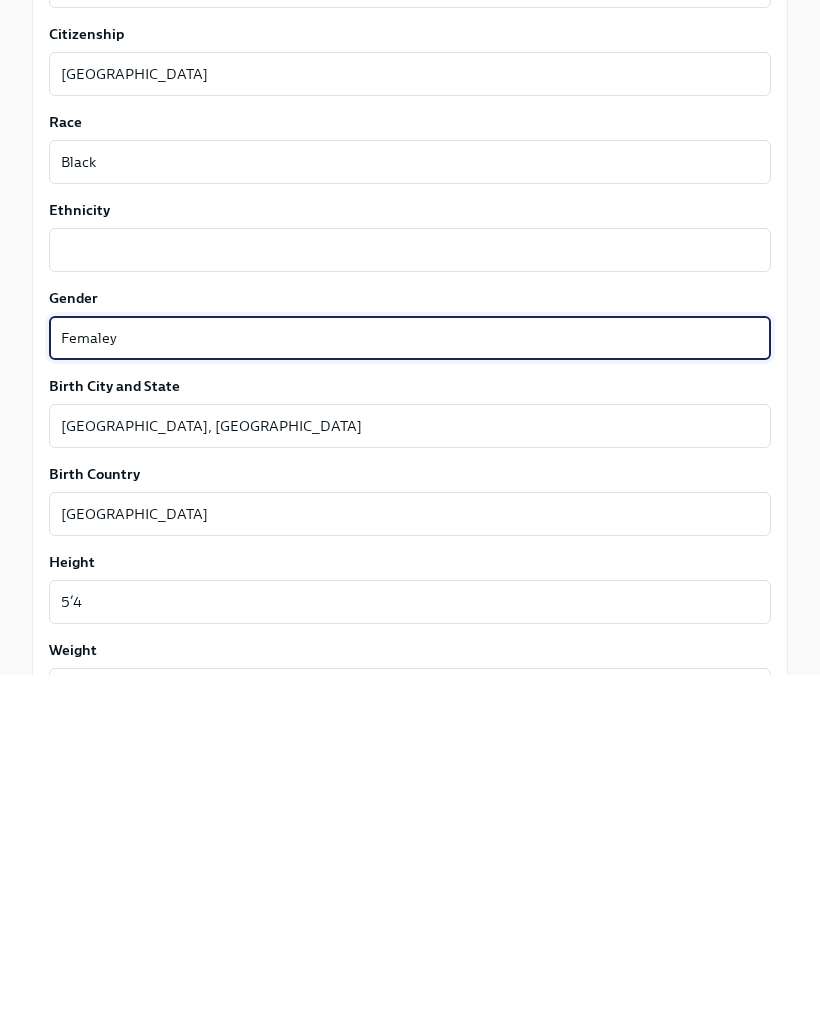 type on "[DEMOGRAPHIC_DATA]" 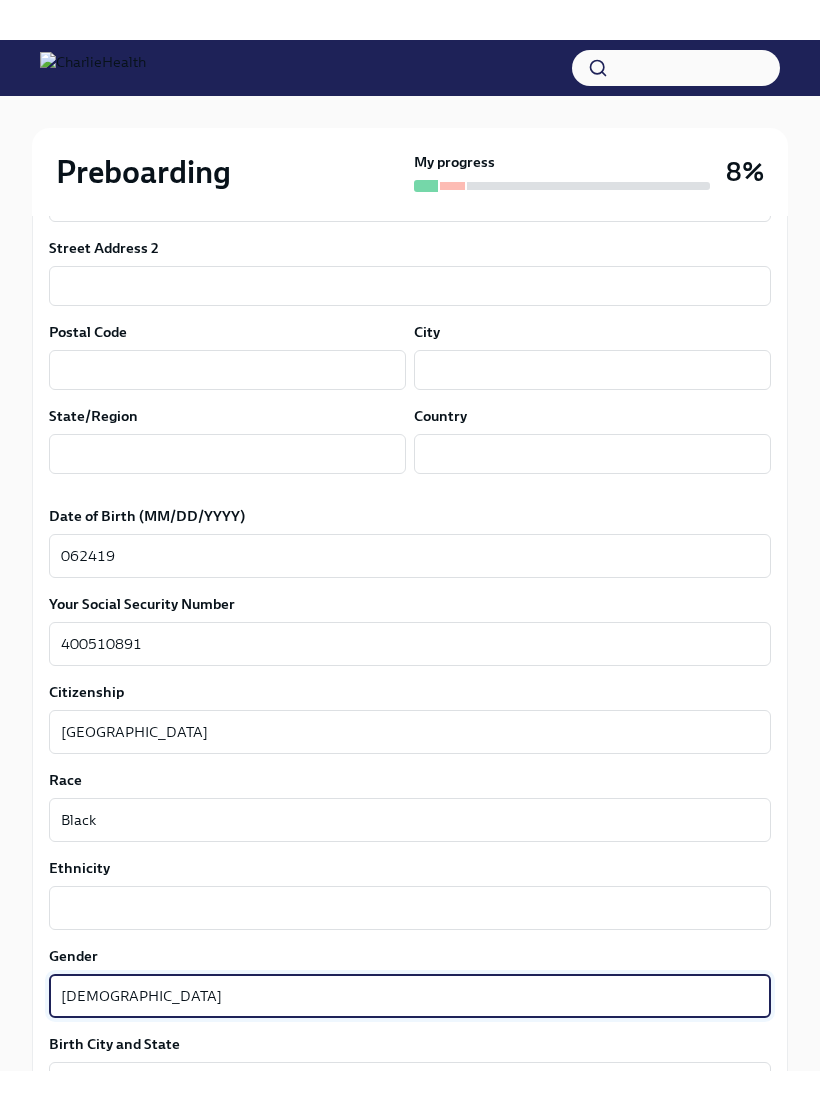 scroll, scrollTop: 653, scrollLeft: 0, axis: vertical 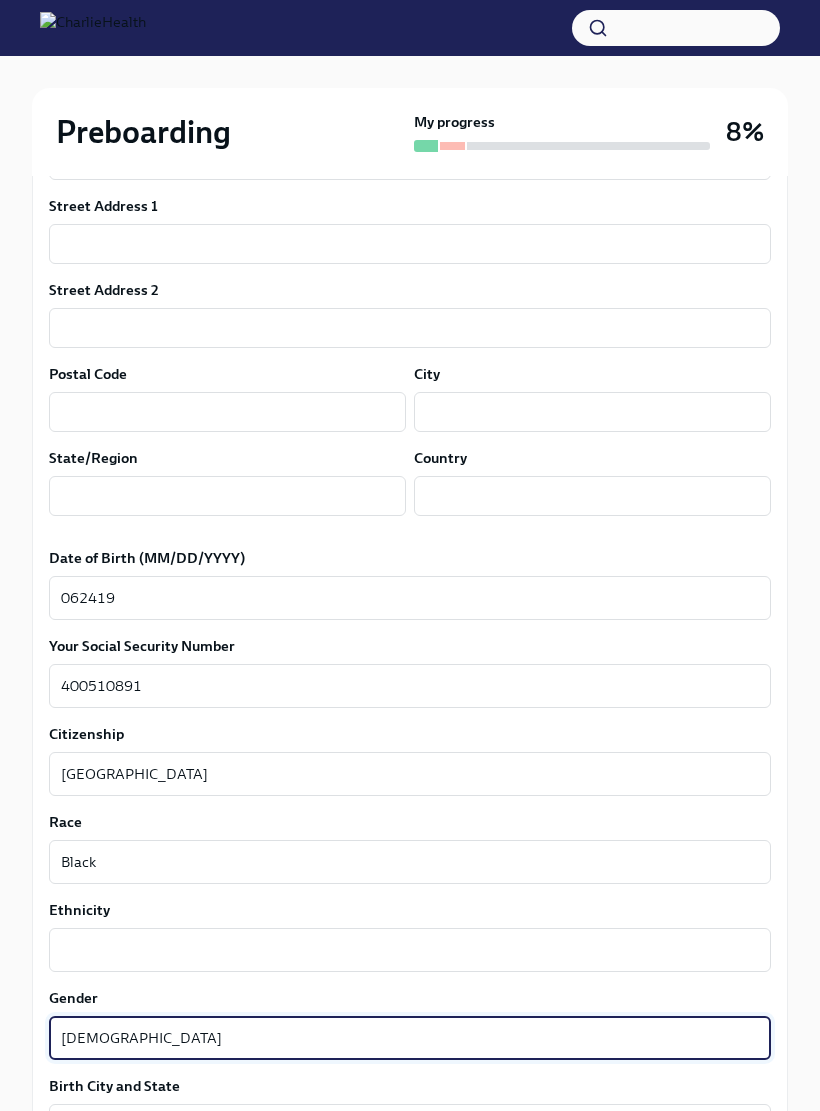 click on "062419" at bounding box center (410, 598) 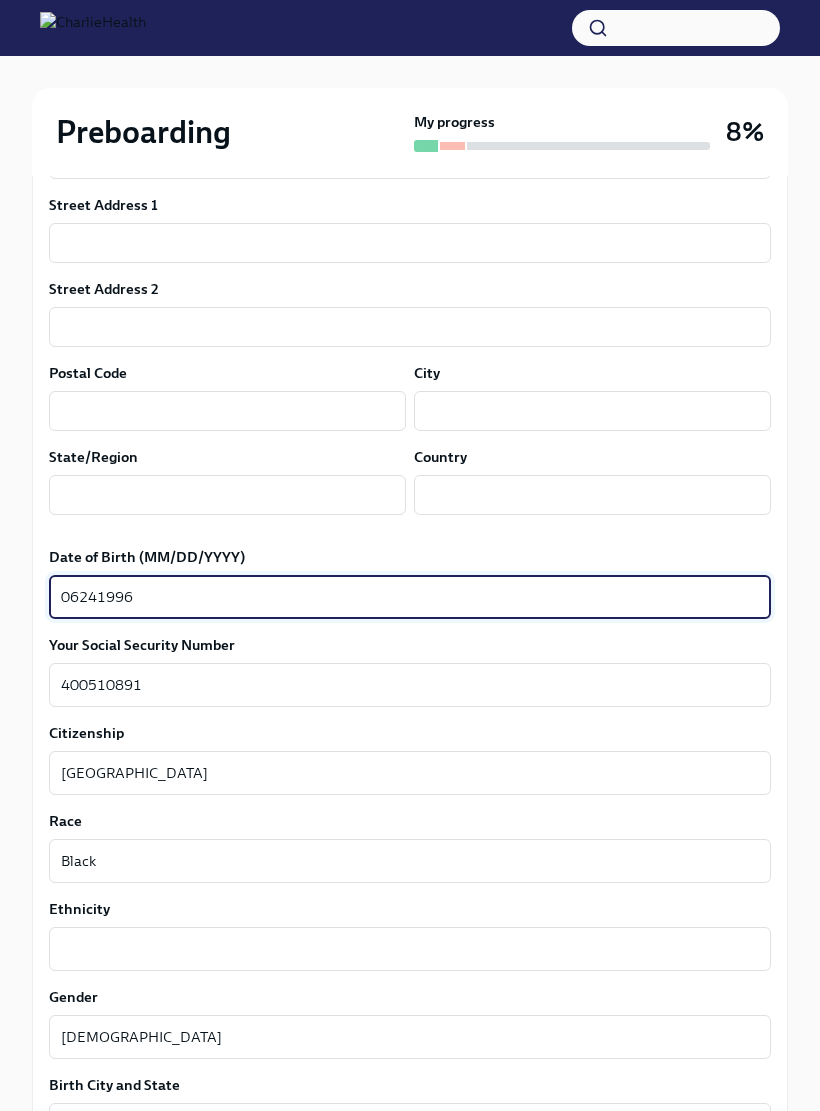 type on "06241996" 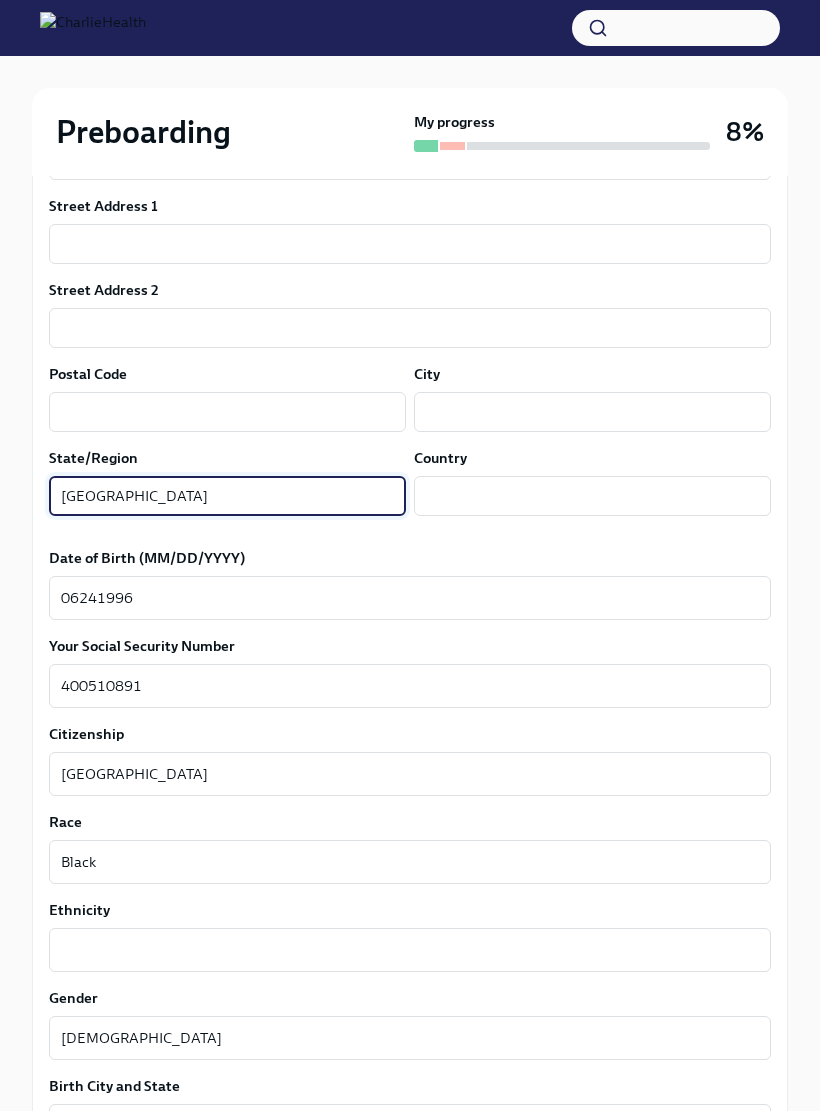 type on "[GEOGRAPHIC_DATA]" 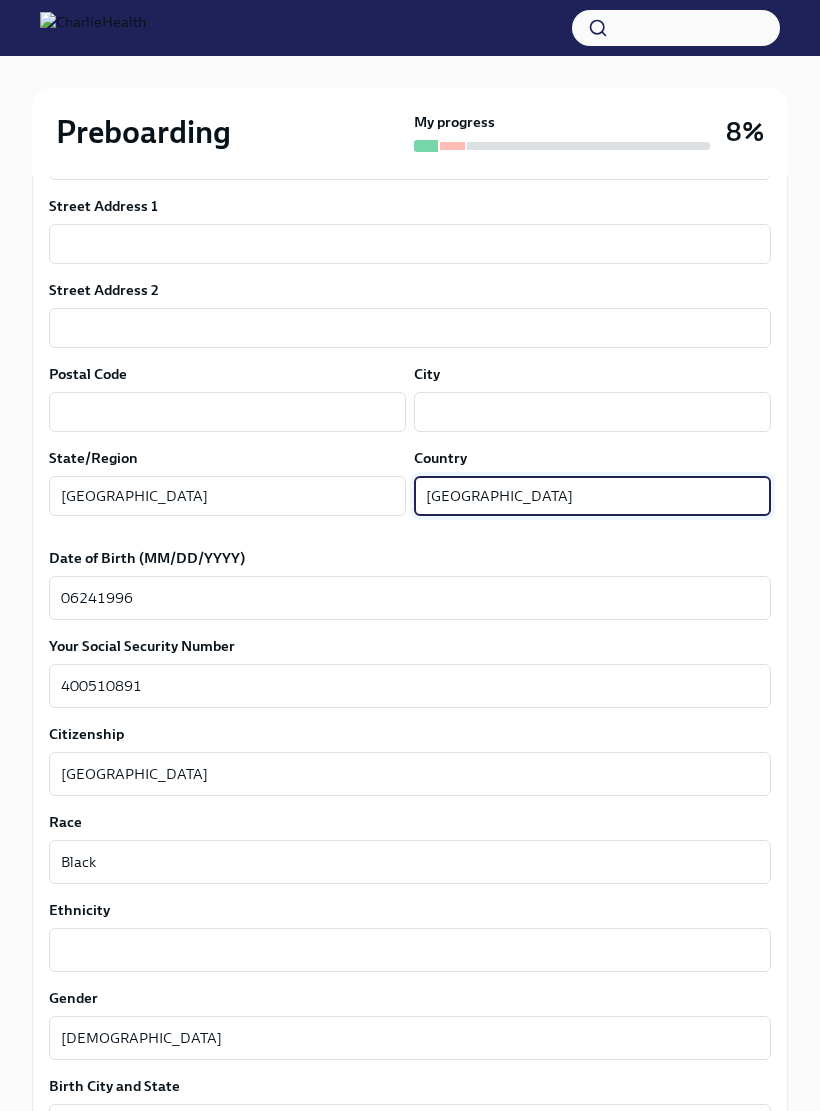 type on "[GEOGRAPHIC_DATA]" 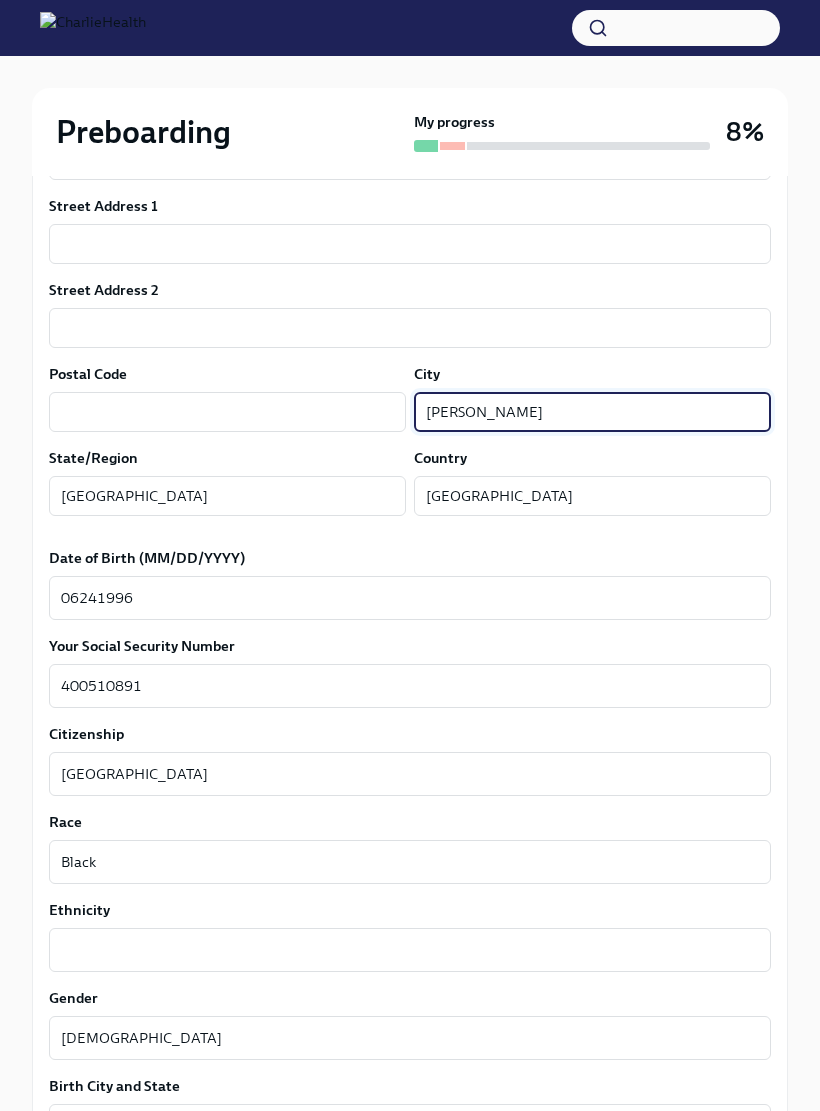 type on "[PERSON_NAME]" 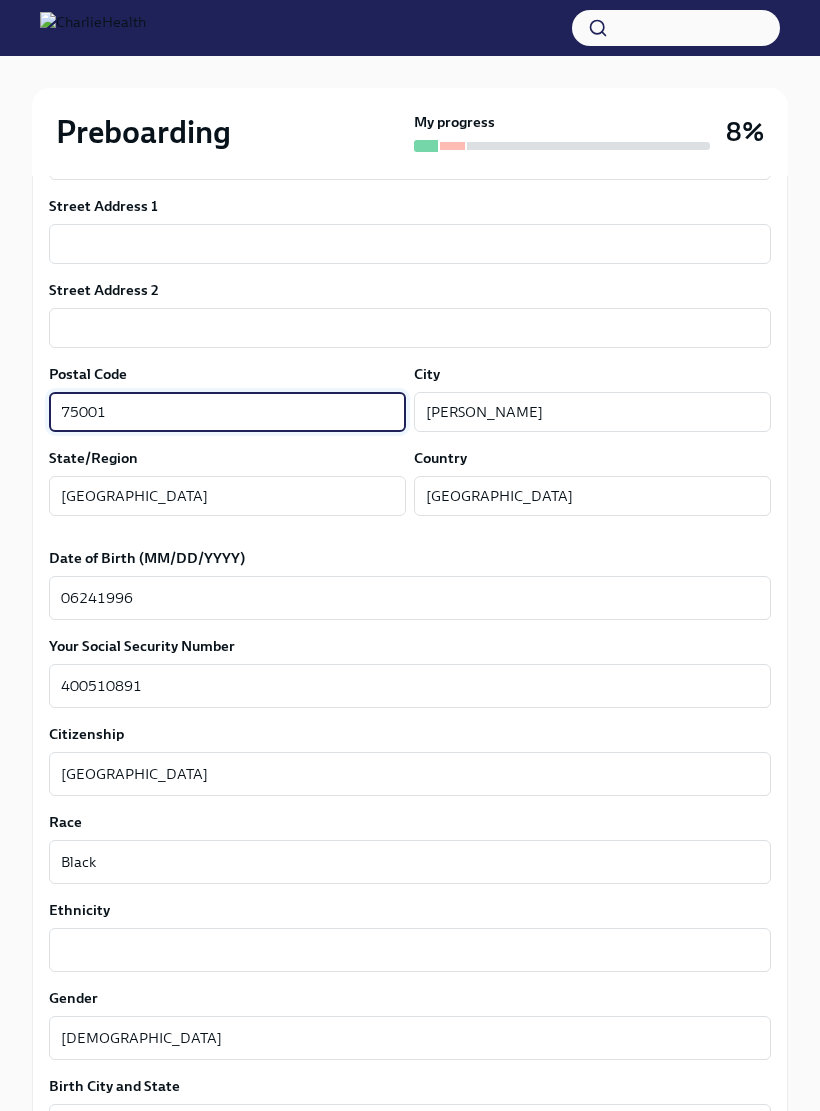 type on "75001" 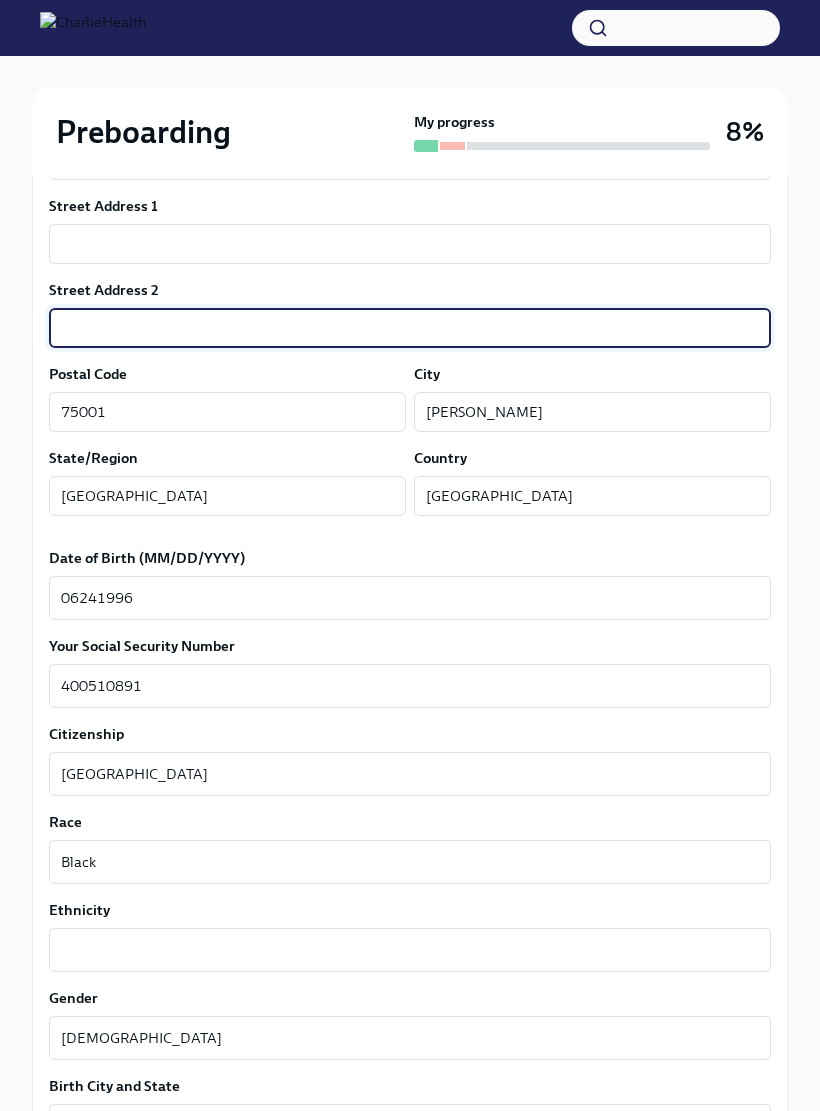 click at bounding box center (410, 244) 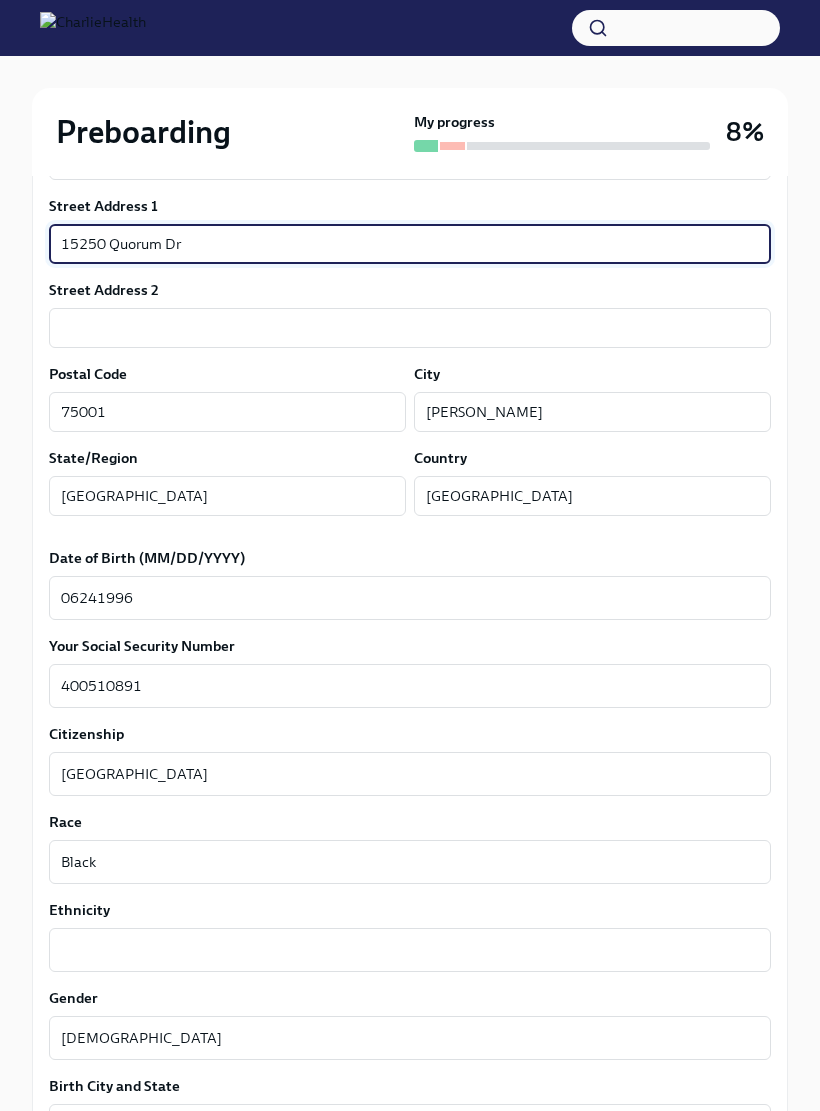 type on "15250 Quorum Dr" 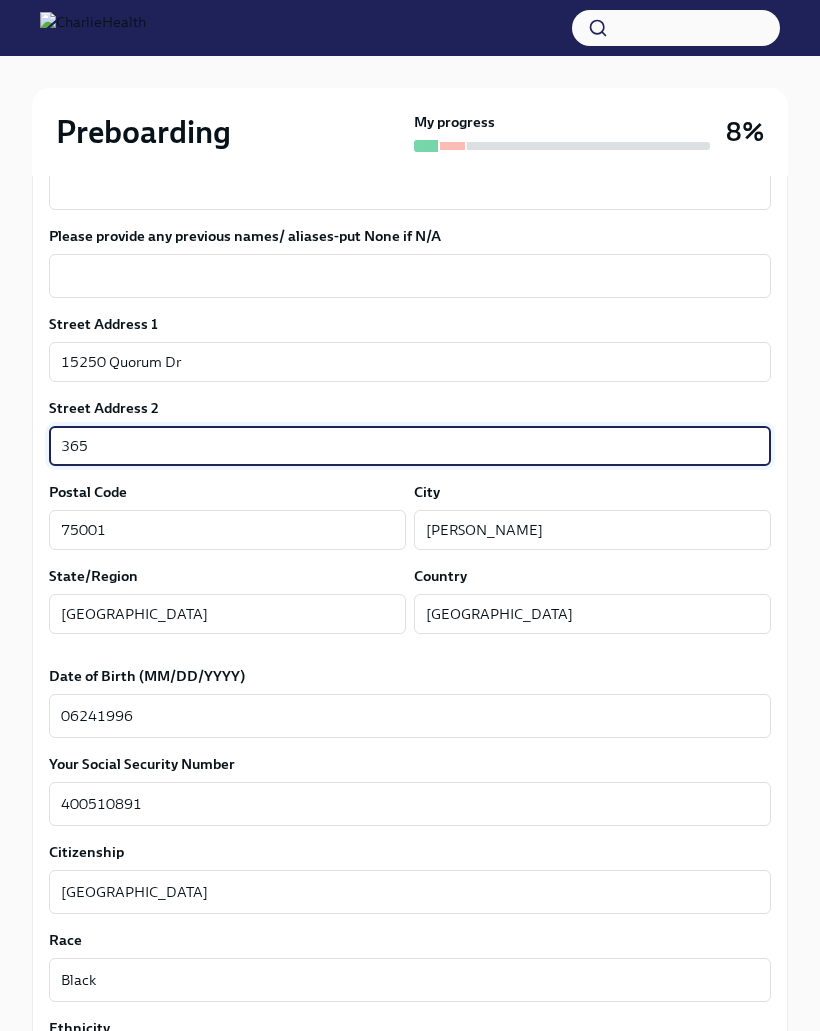 scroll, scrollTop: 476, scrollLeft: 0, axis: vertical 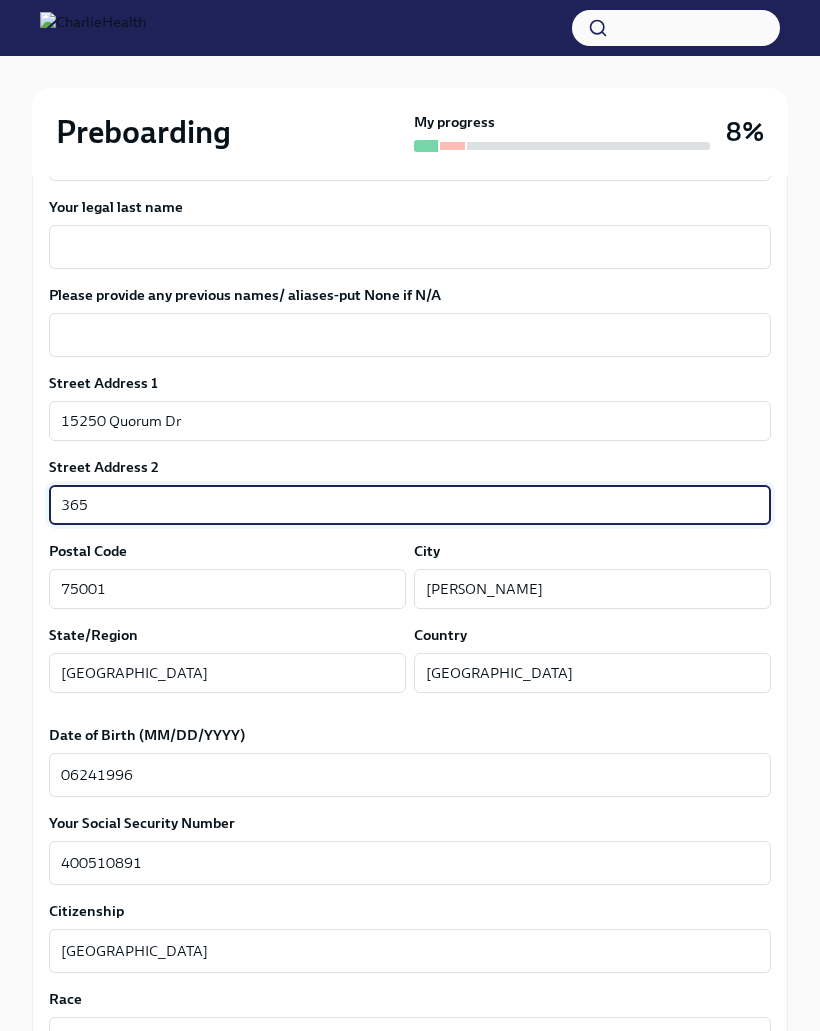 type on "365" 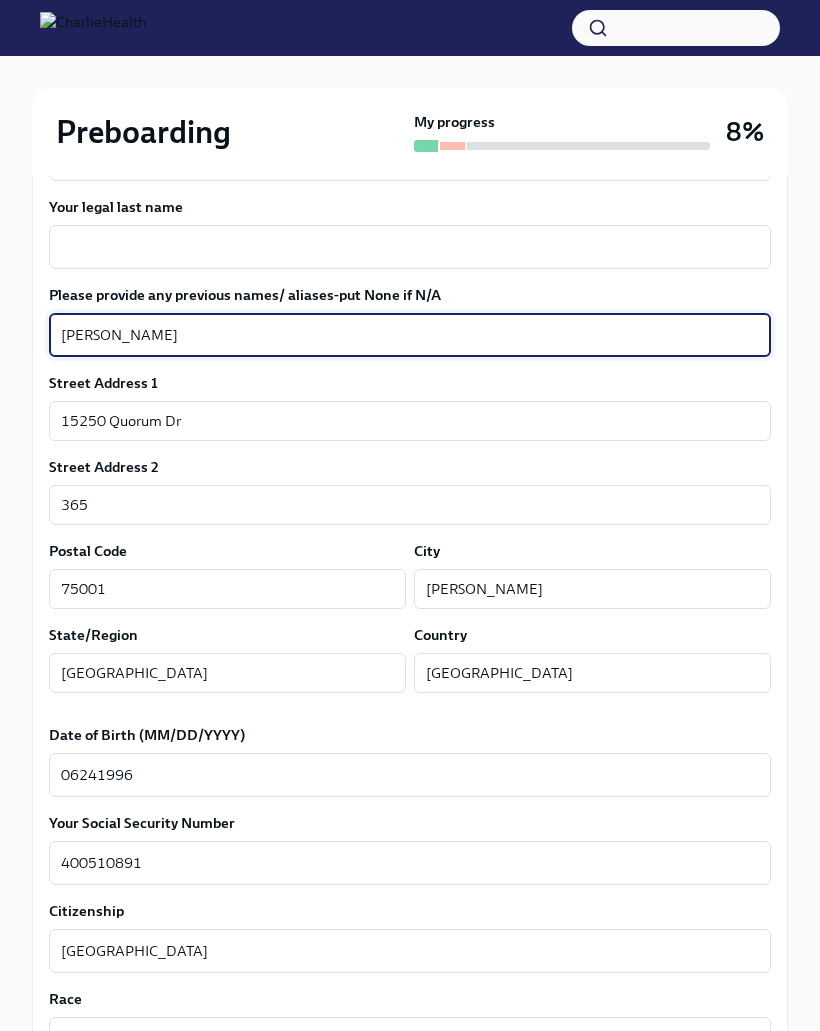 type on "[PERSON_NAME]" 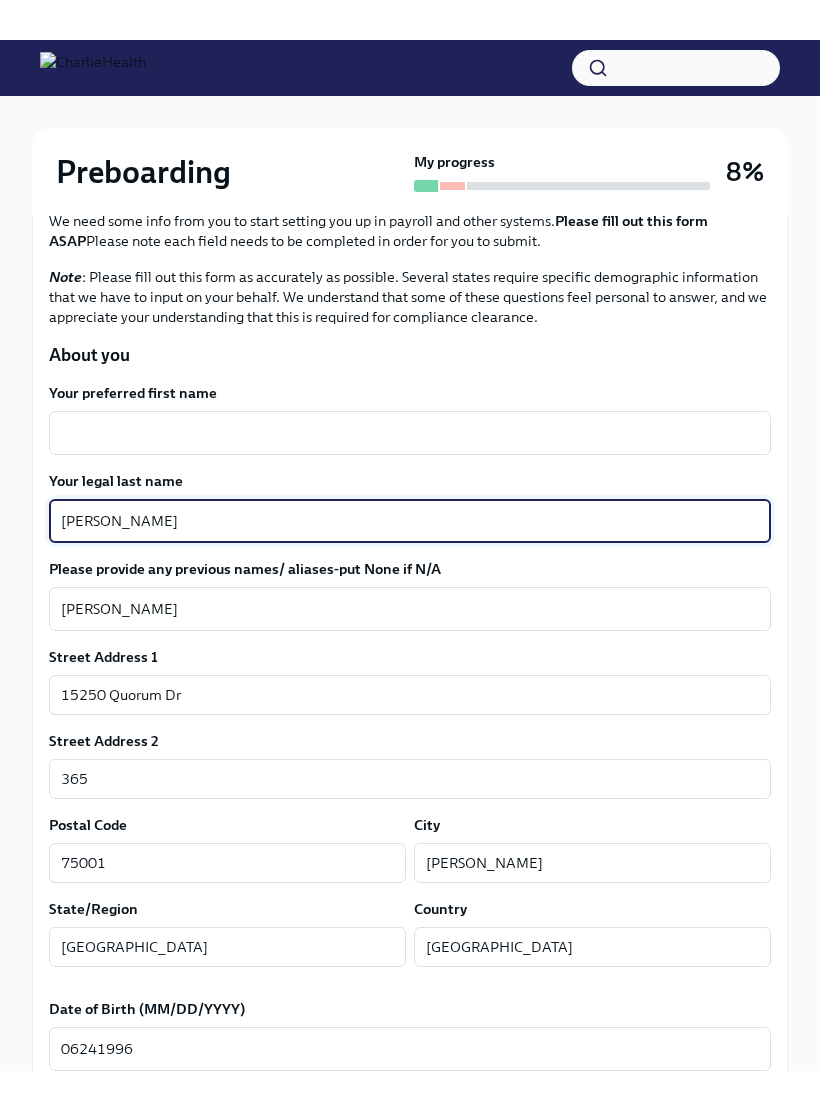 scroll, scrollTop: 226, scrollLeft: 0, axis: vertical 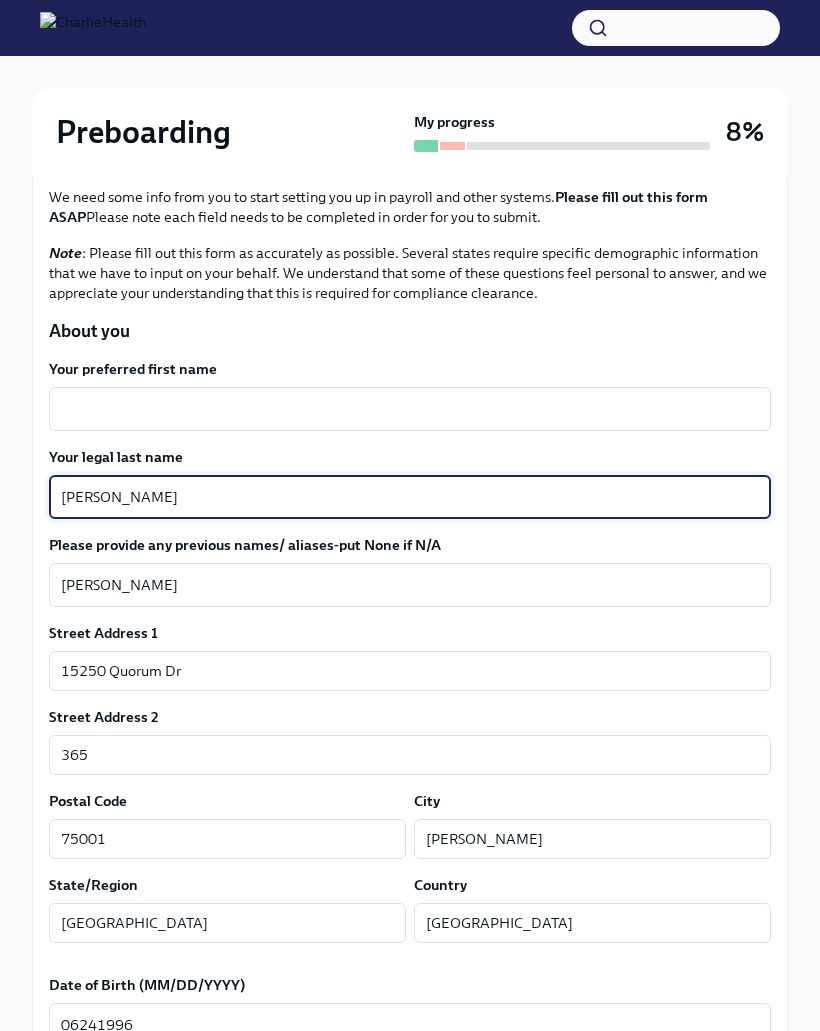 type on "Fuller" 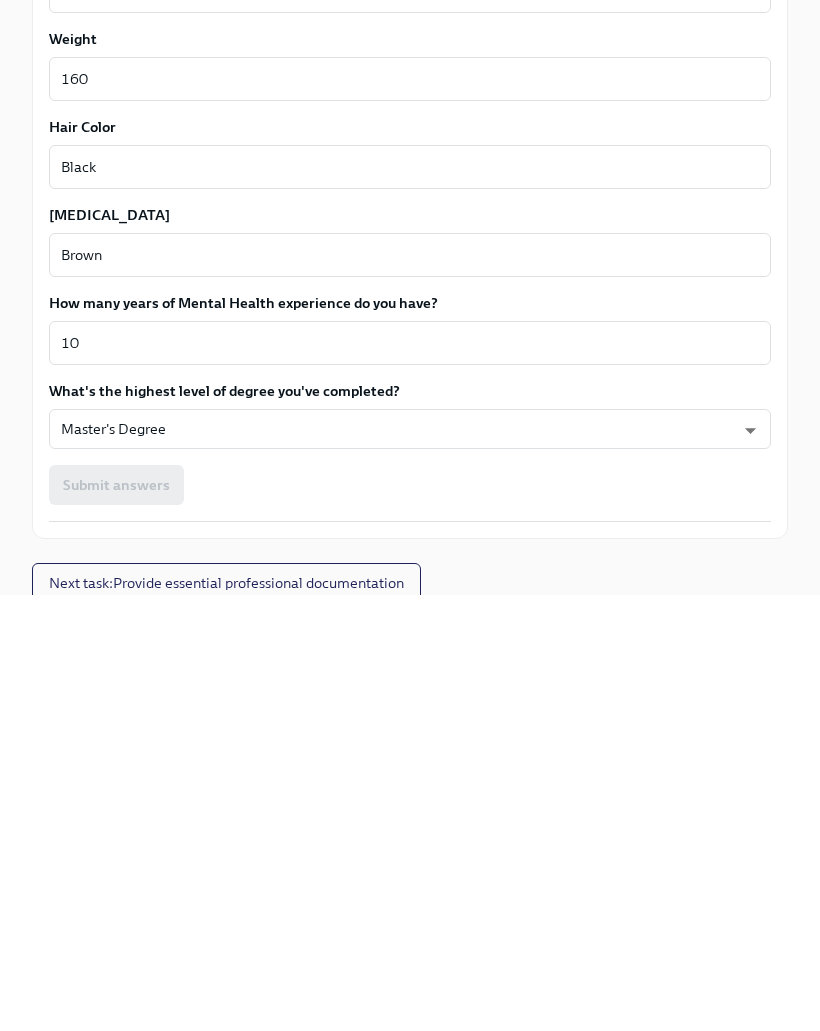 type on "Tionne" 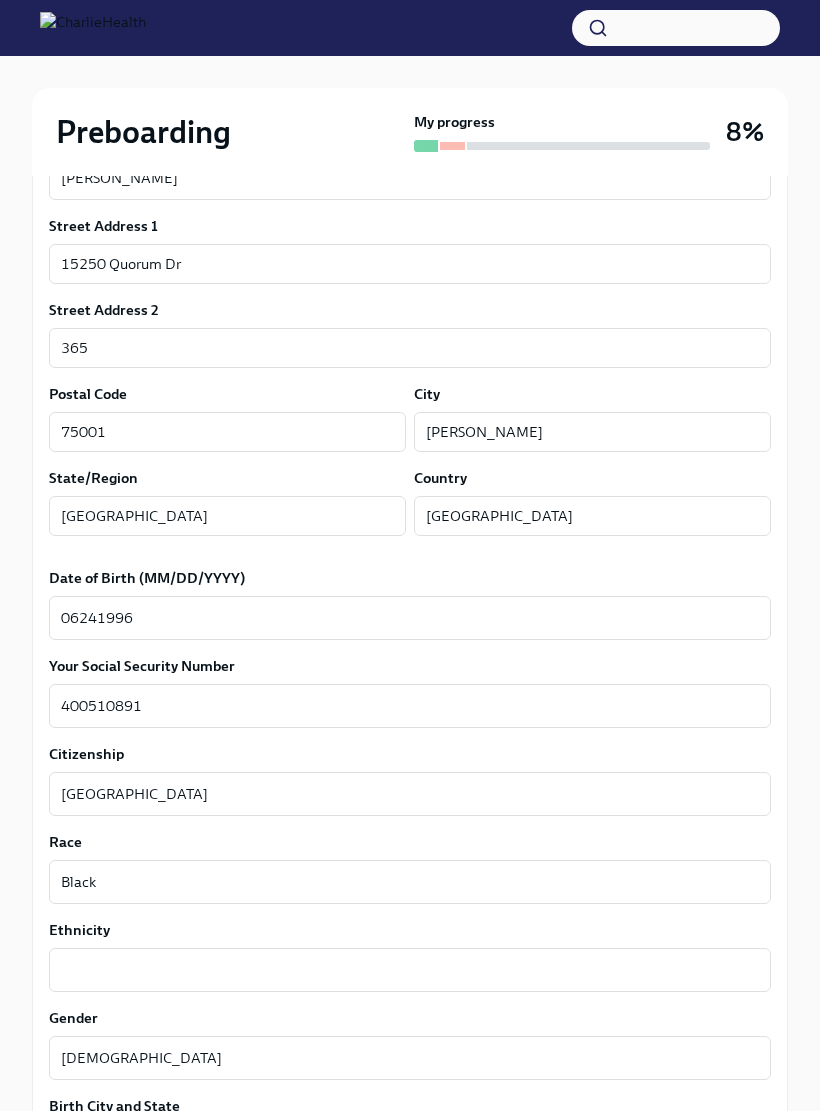 click on "x ​" at bounding box center (410, 970) 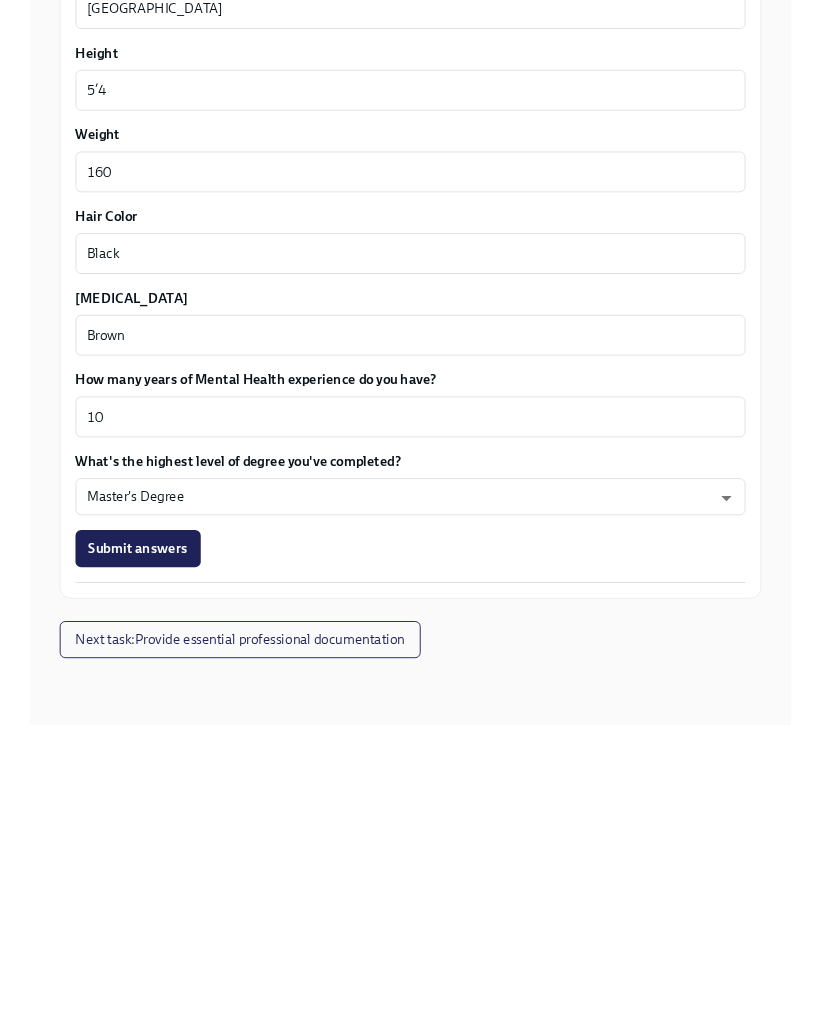 scroll, scrollTop: 1608, scrollLeft: 0, axis: vertical 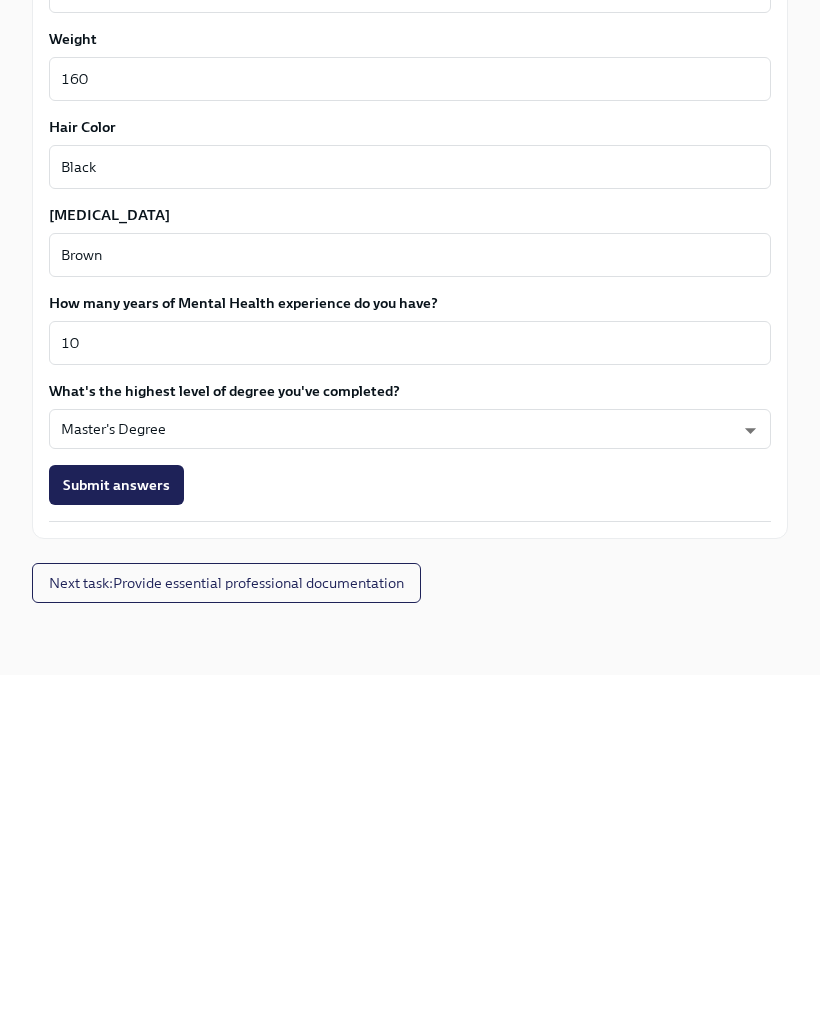 type on "Non Hispanic." 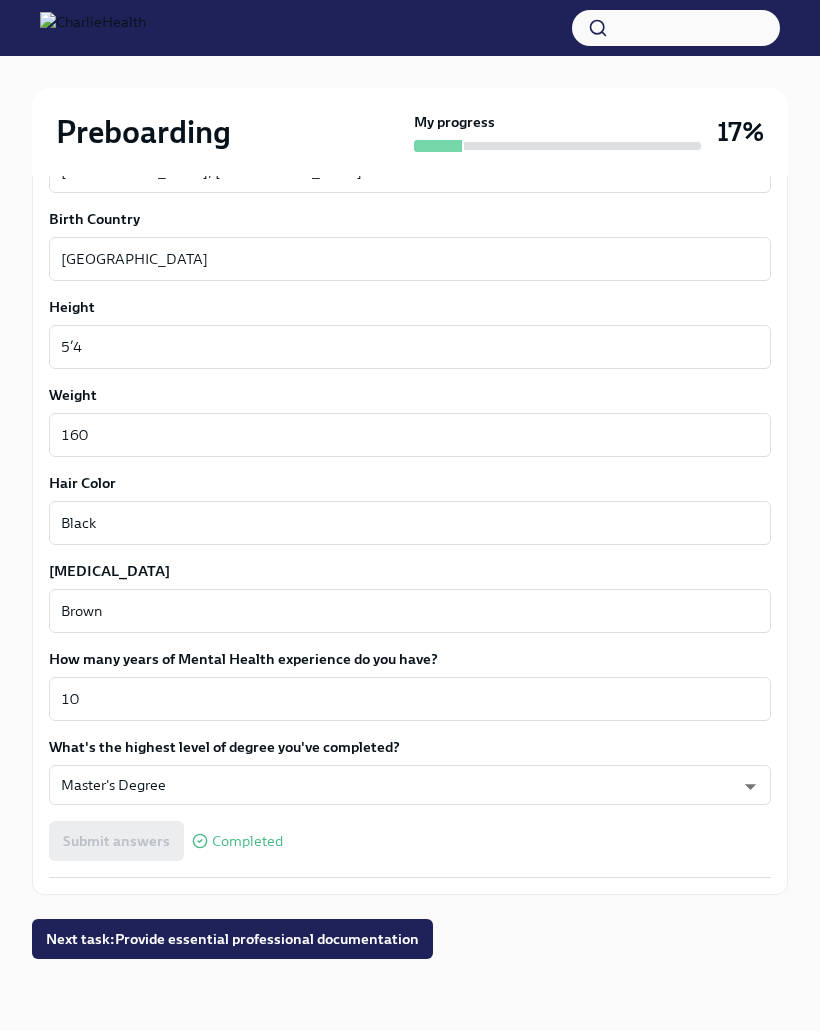 click on "Next task :  Provide essential professional documentation" at bounding box center [232, 939] 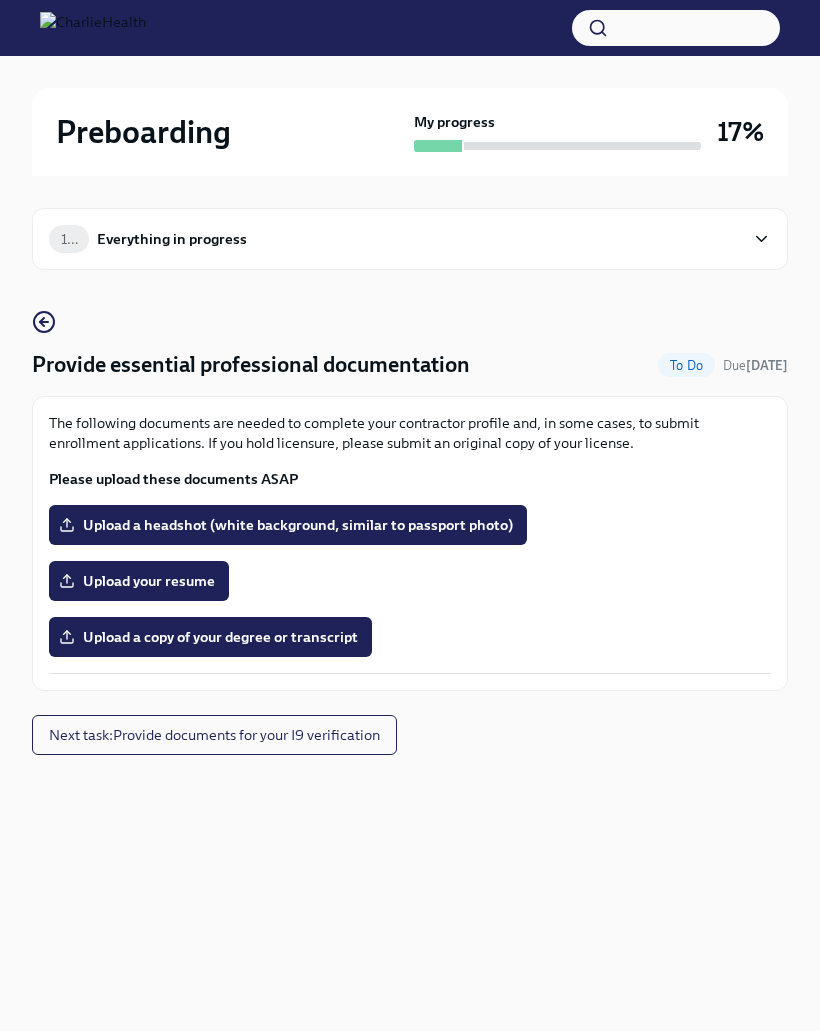 click on "Upload your resume" at bounding box center [139, 581] 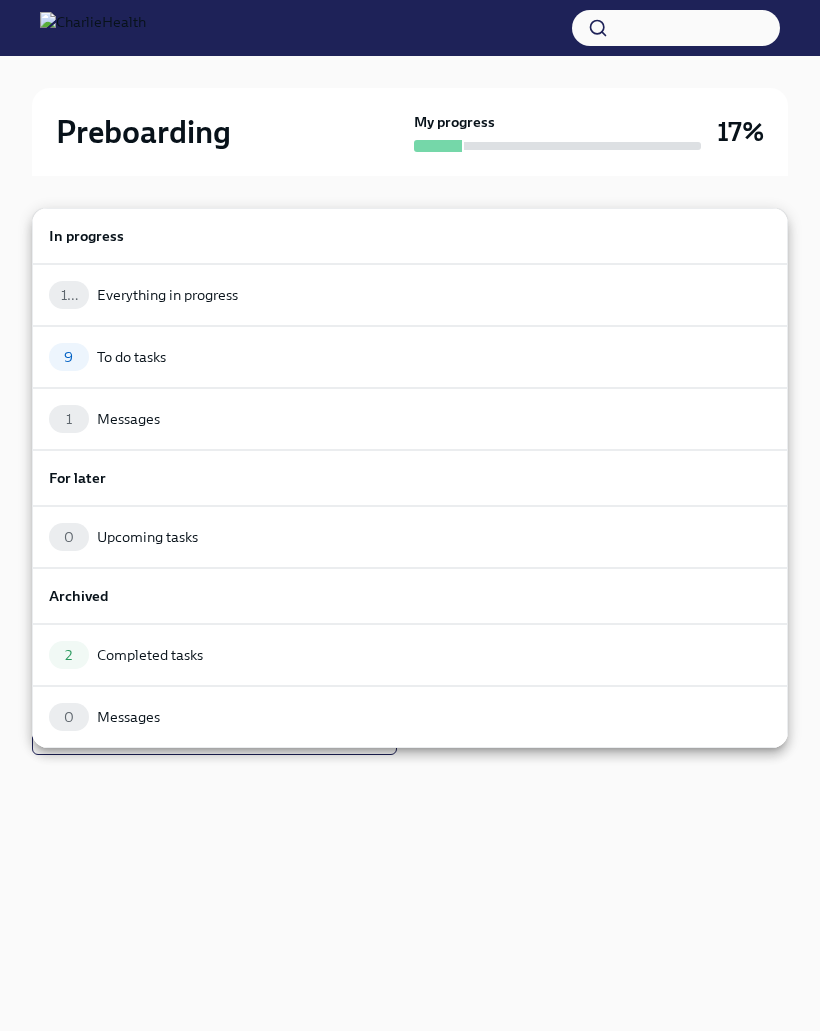 click on "To do tasks" at bounding box center [131, 357] 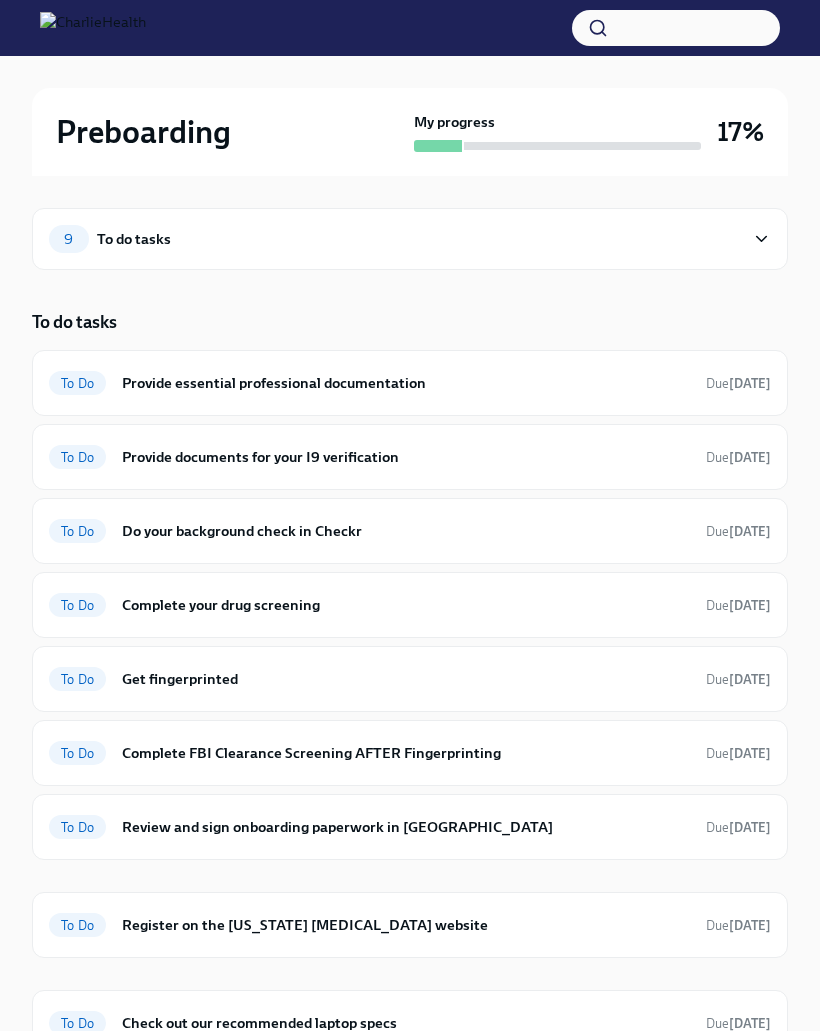 click on "Provide essential professional documentation" at bounding box center (406, 383) 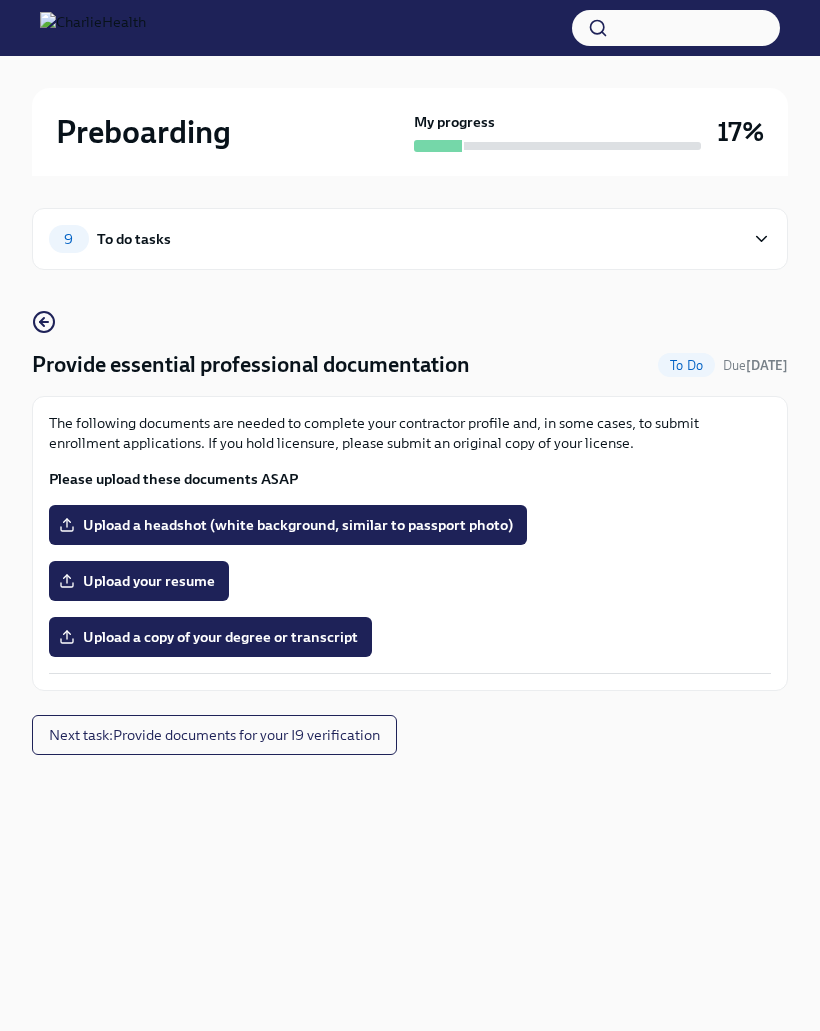 click on "Upload a headshot (white background, similar to passport photo)" at bounding box center [288, 525] 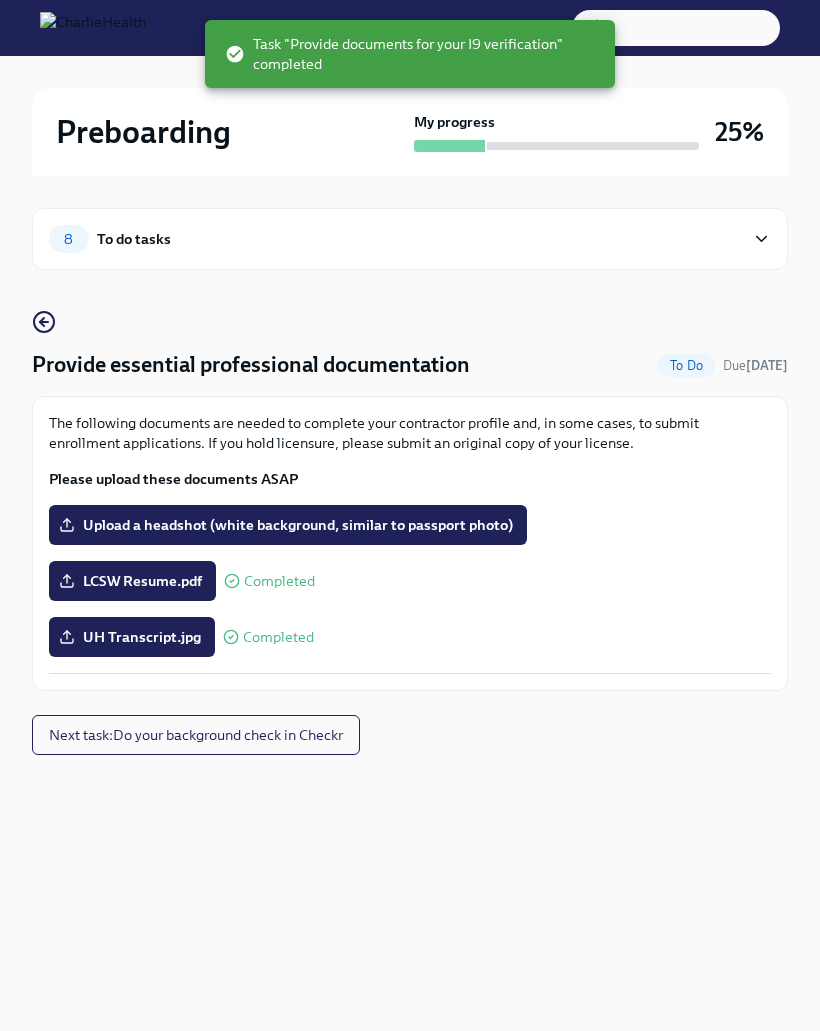 click on "Next task :  Do your background check in Checkr" at bounding box center [196, 735] 